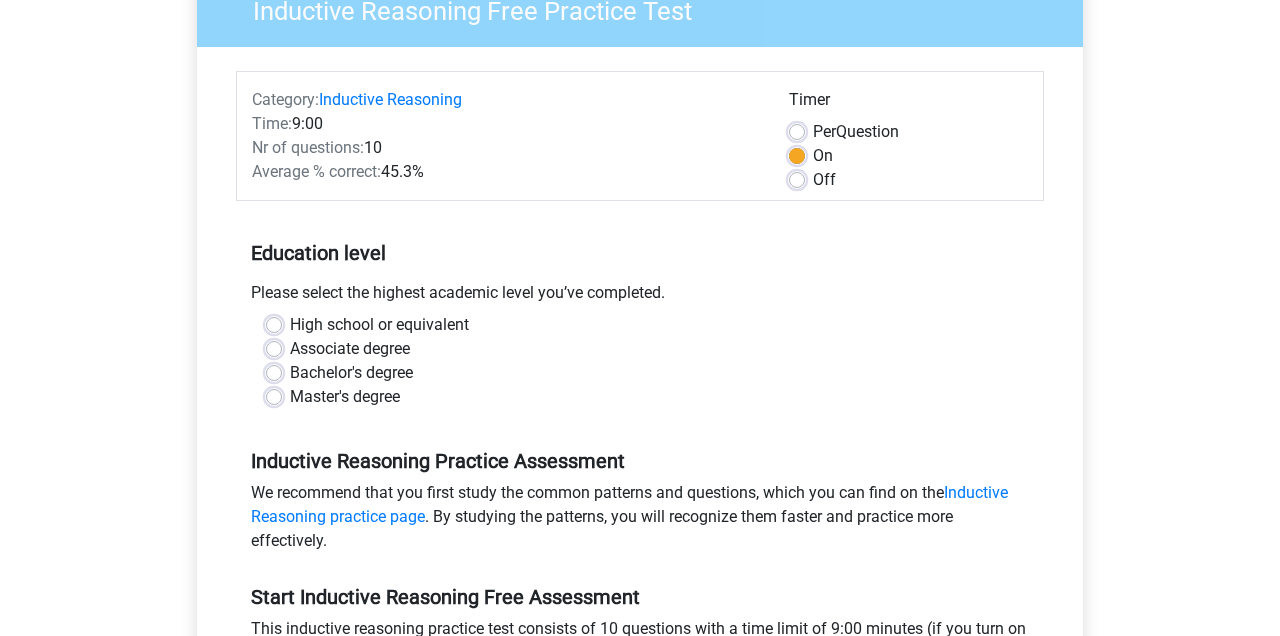scroll, scrollTop: 191, scrollLeft: 0, axis: vertical 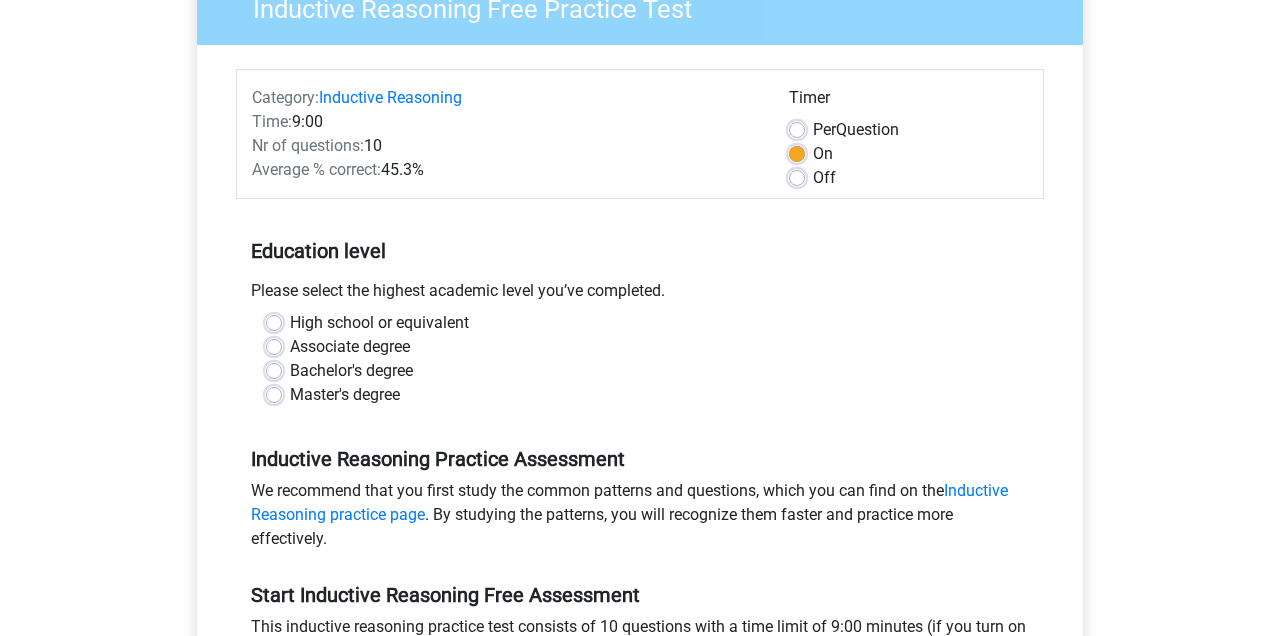click on "Bachelor's degree" at bounding box center [351, 371] 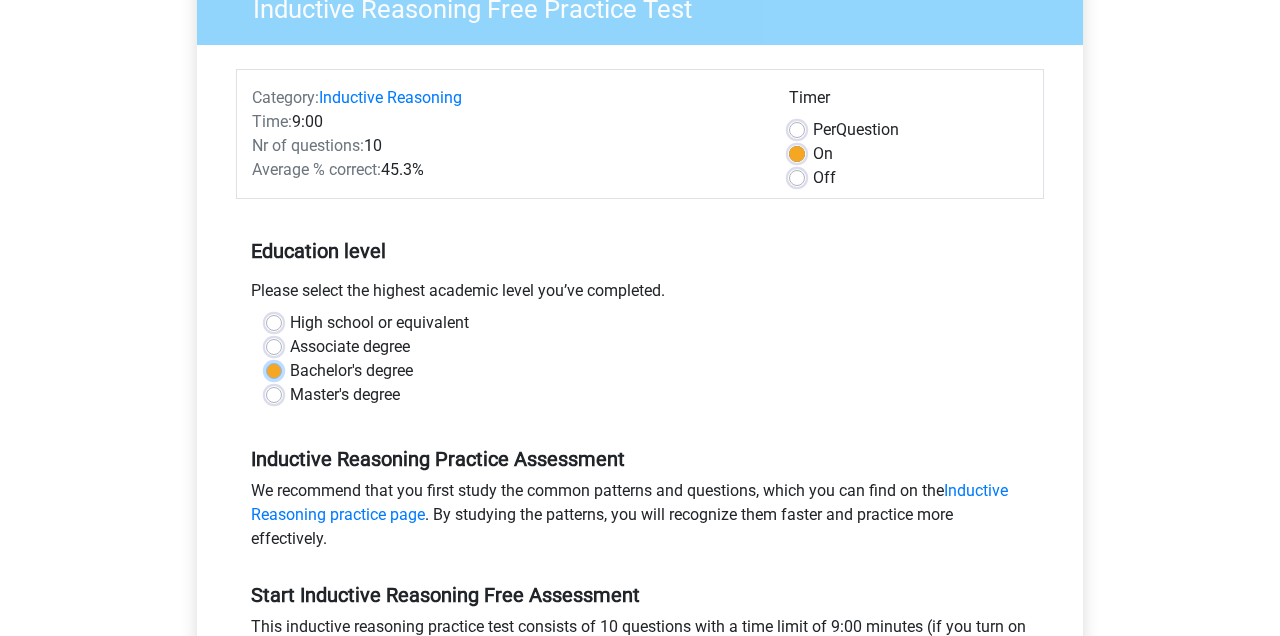 click on "Bachelor's degree" at bounding box center (274, 369) 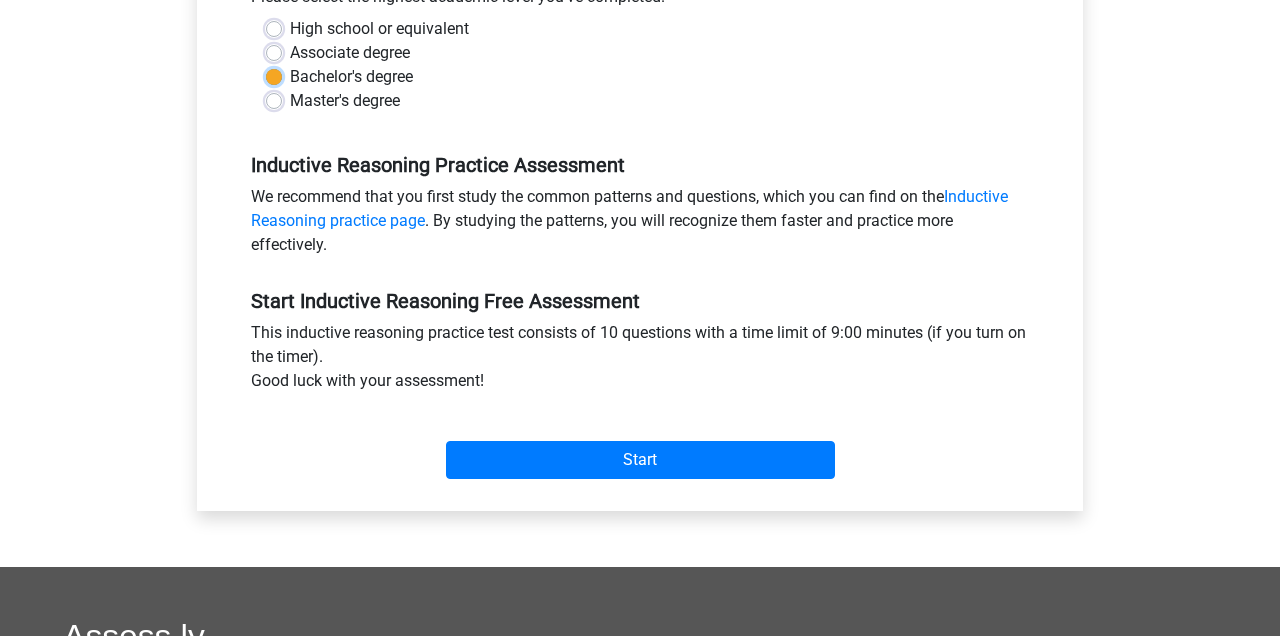 scroll, scrollTop: 506, scrollLeft: 0, axis: vertical 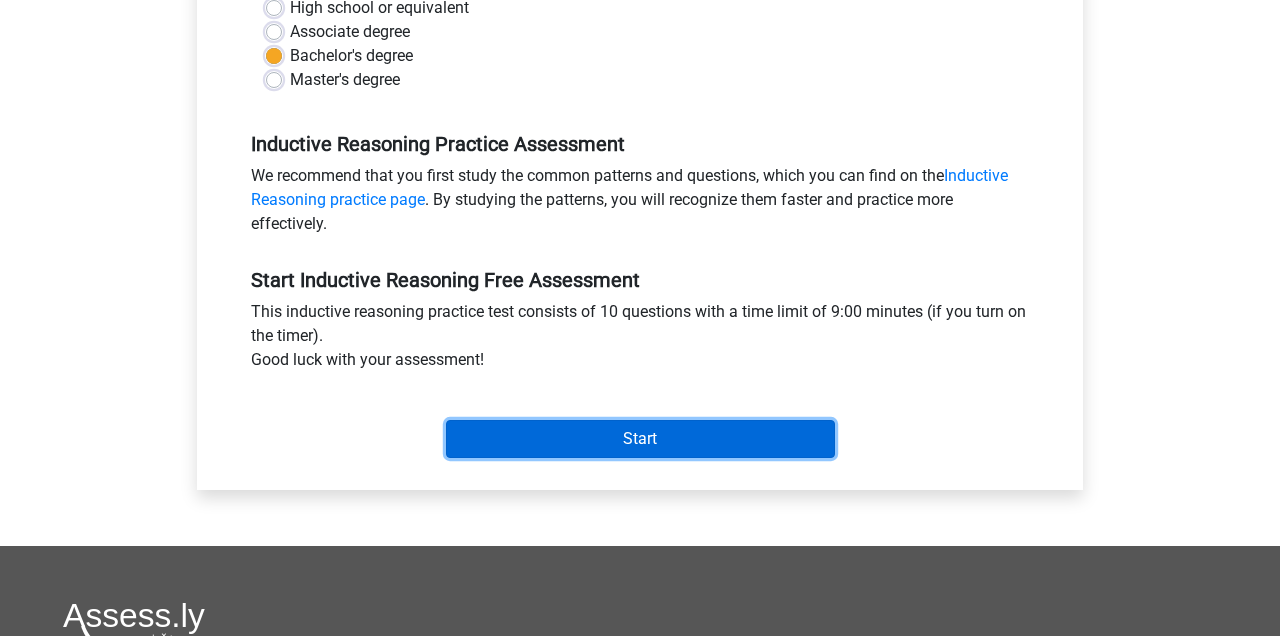 click on "Start" at bounding box center [640, 439] 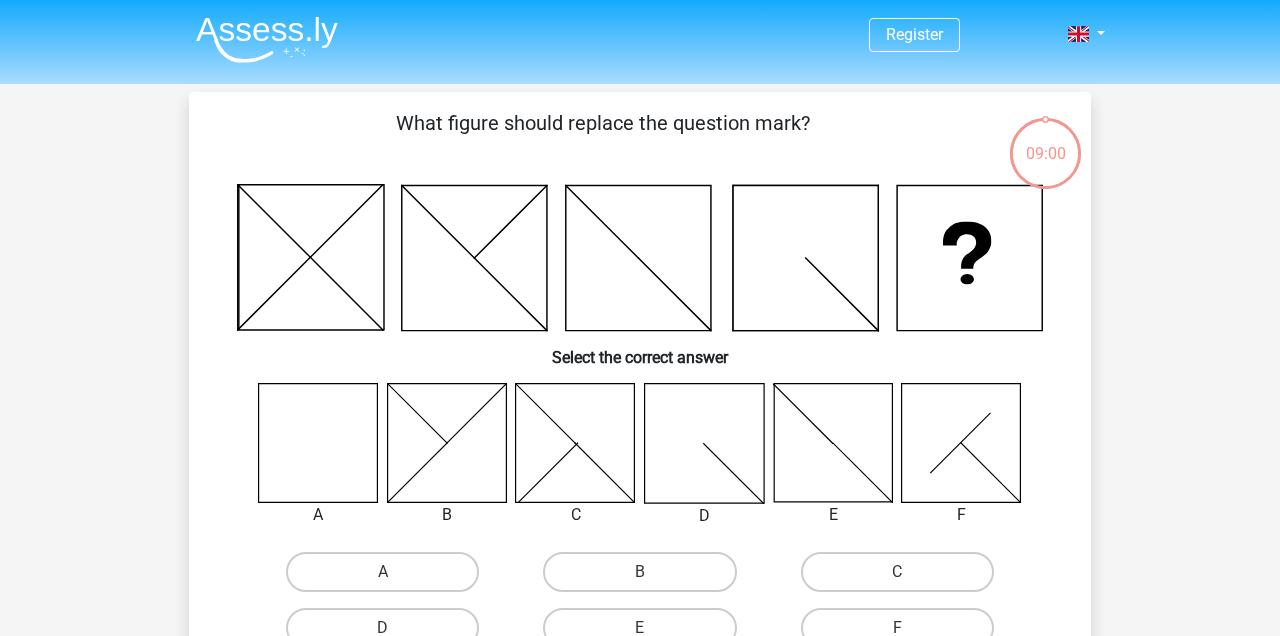 scroll, scrollTop: 0, scrollLeft: 0, axis: both 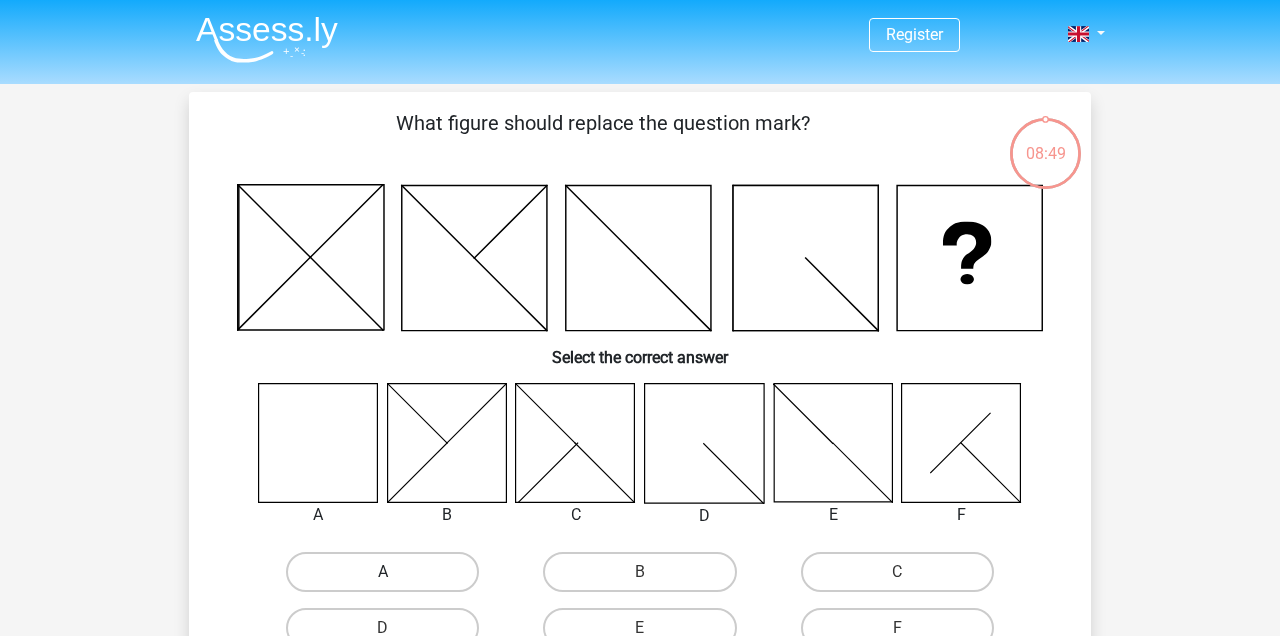 click on "A" at bounding box center (382, 572) 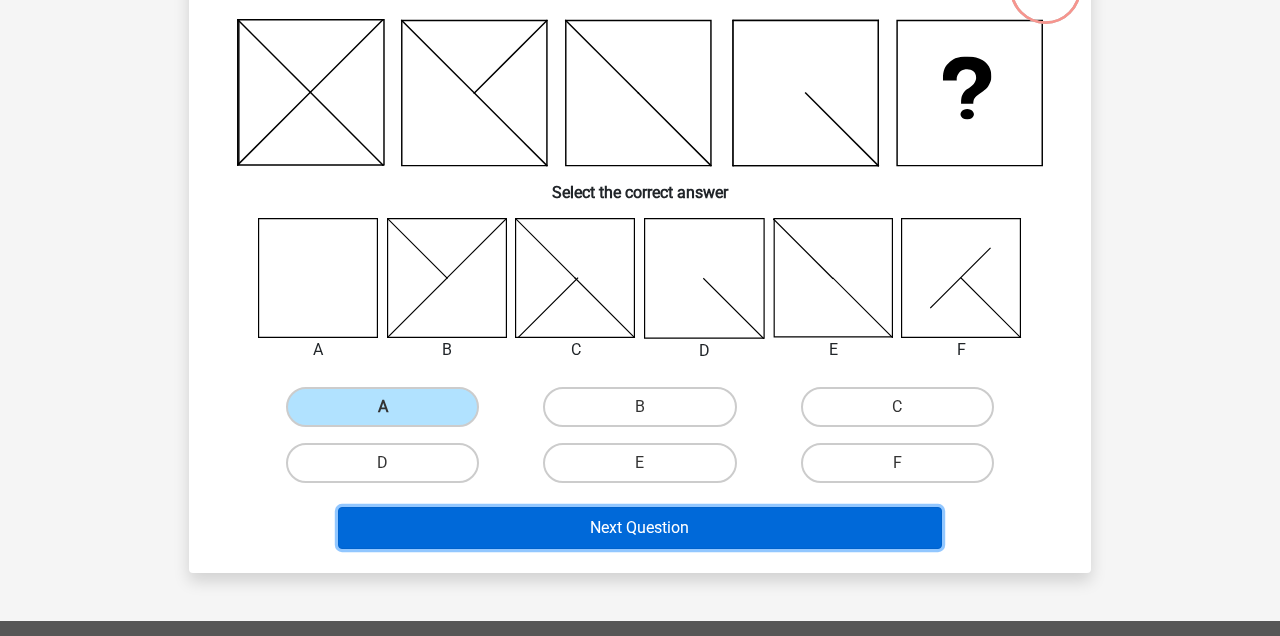 click on "Next Question" at bounding box center [640, 528] 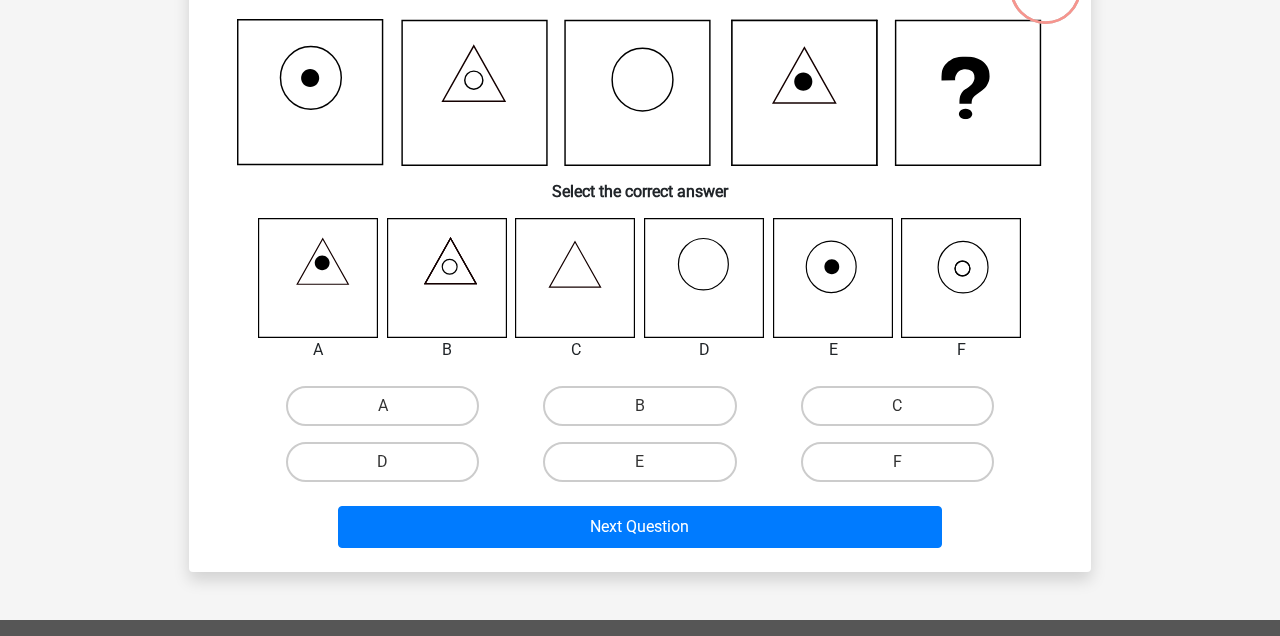 scroll, scrollTop: 92, scrollLeft: 0, axis: vertical 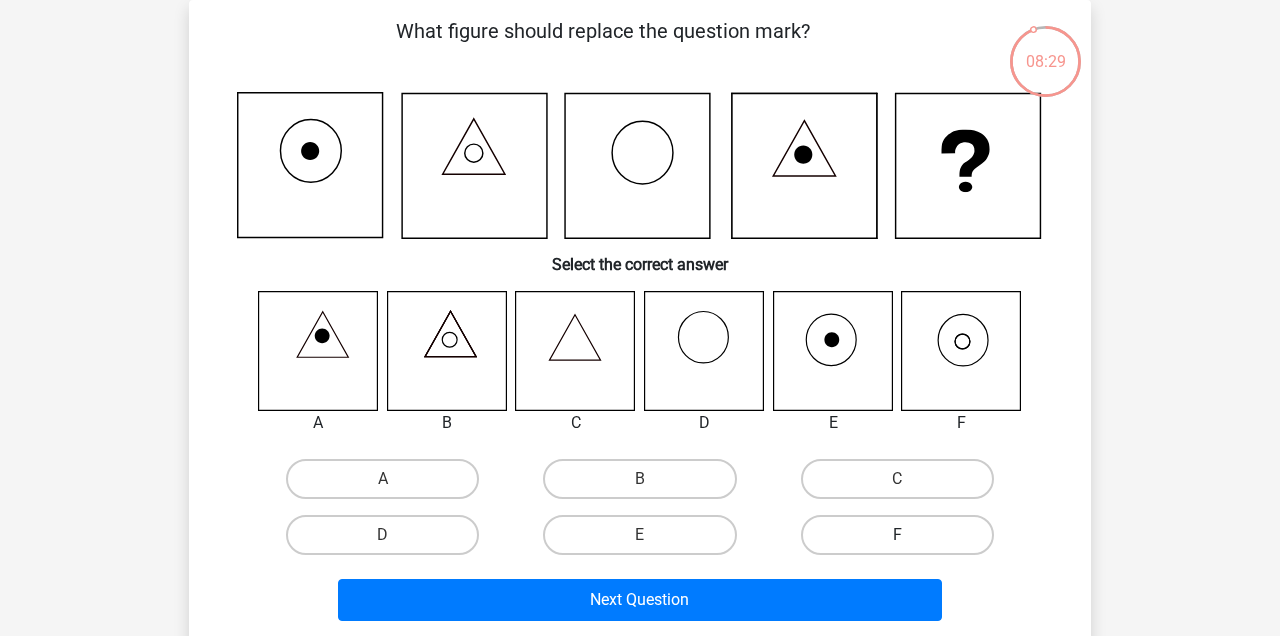click on "F" at bounding box center (897, 535) 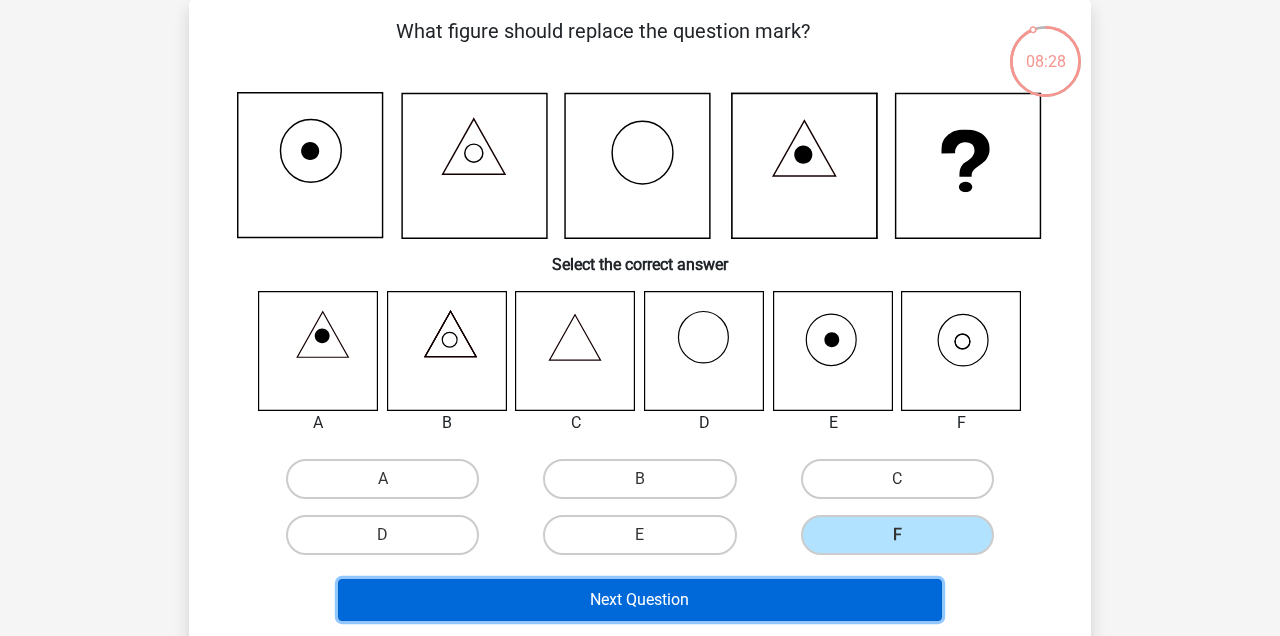 click on "Next Question" at bounding box center [640, 600] 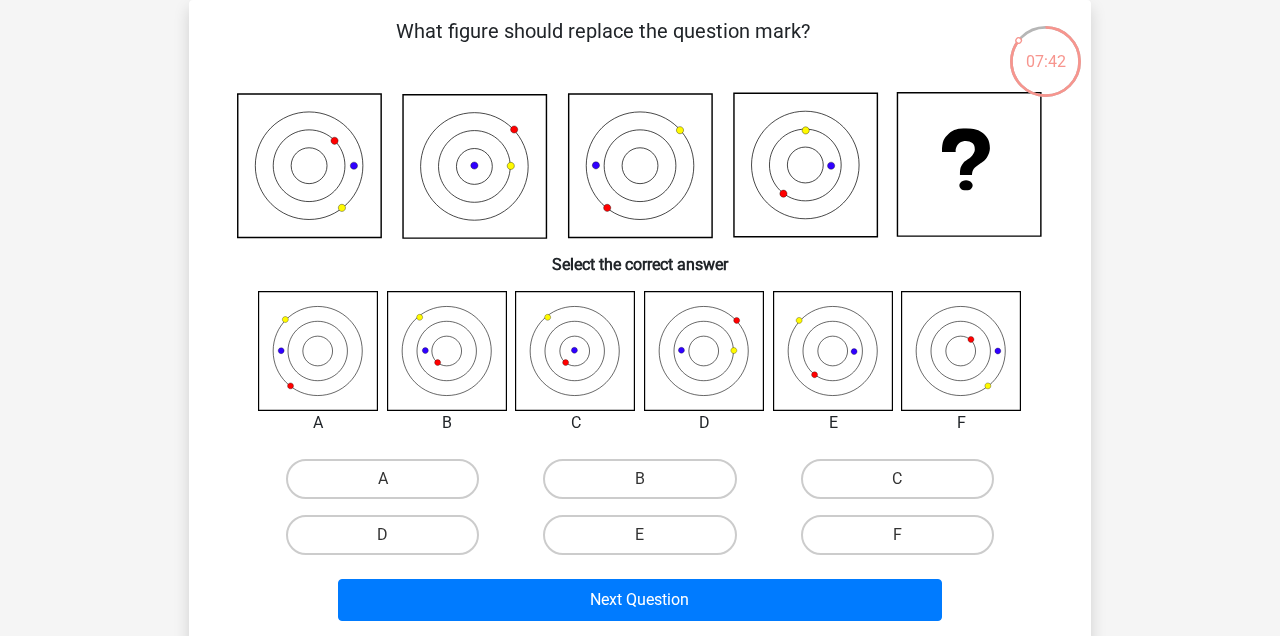 click 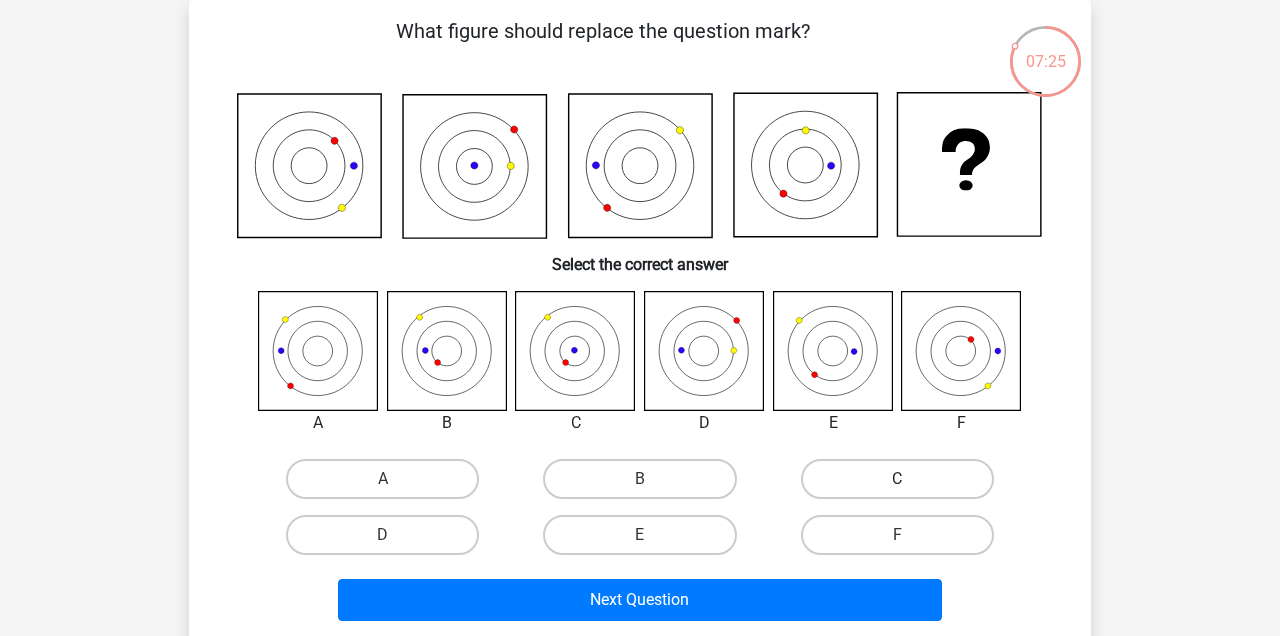click on "C" at bounding box center (897, 479) 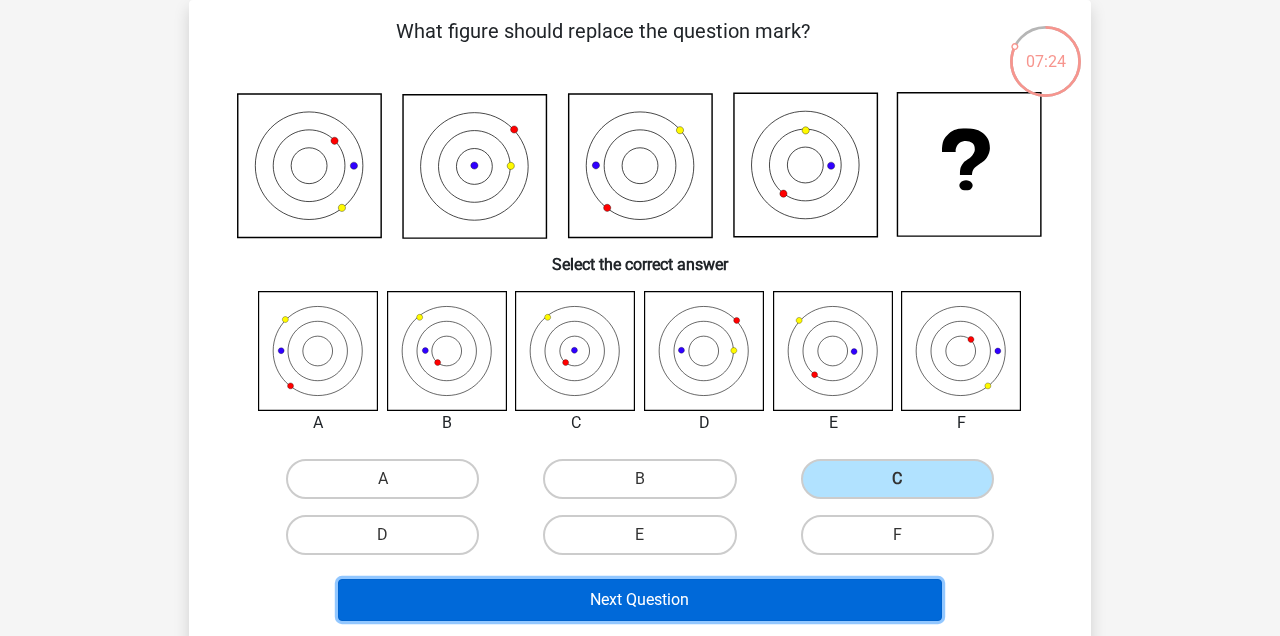click on "Next Question" at bounding box center (640, 600) 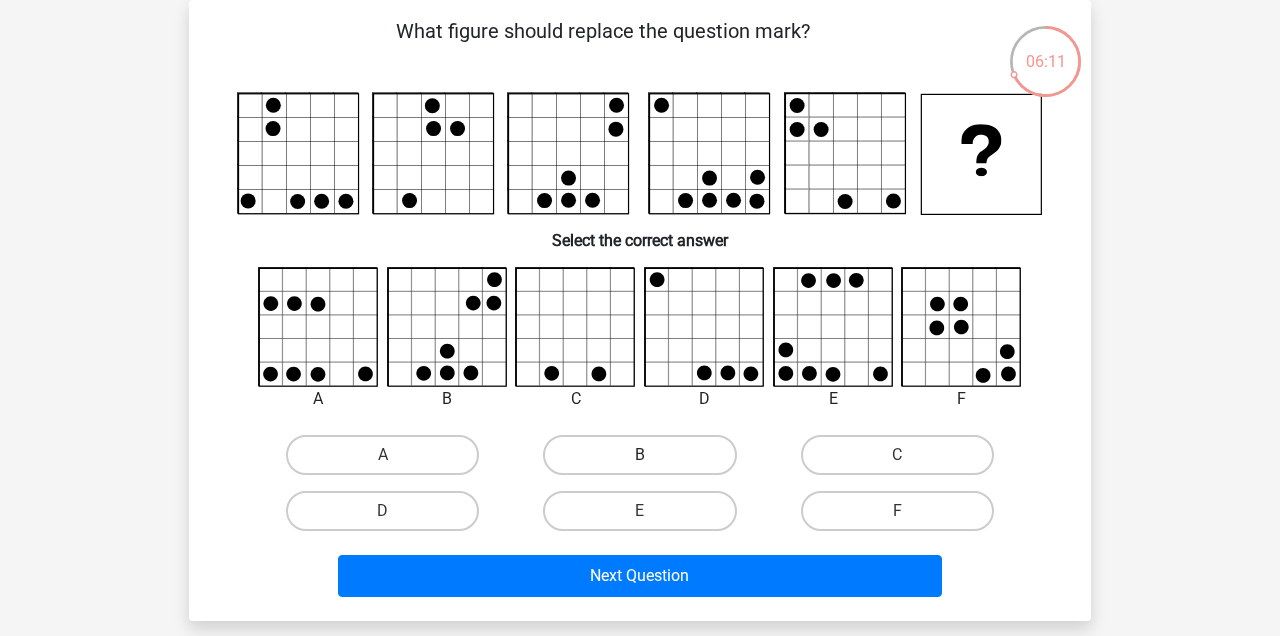 click on "B" at bounding box center (639, 455) 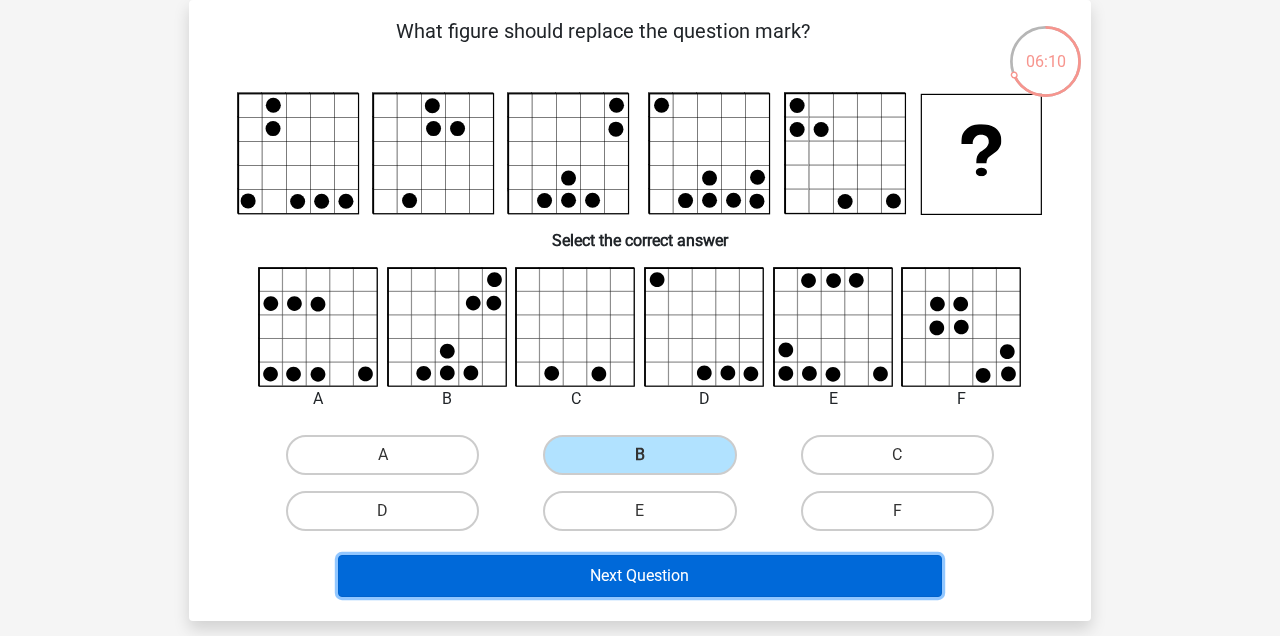 click on "Next Question" at bounding box center [640, 576] 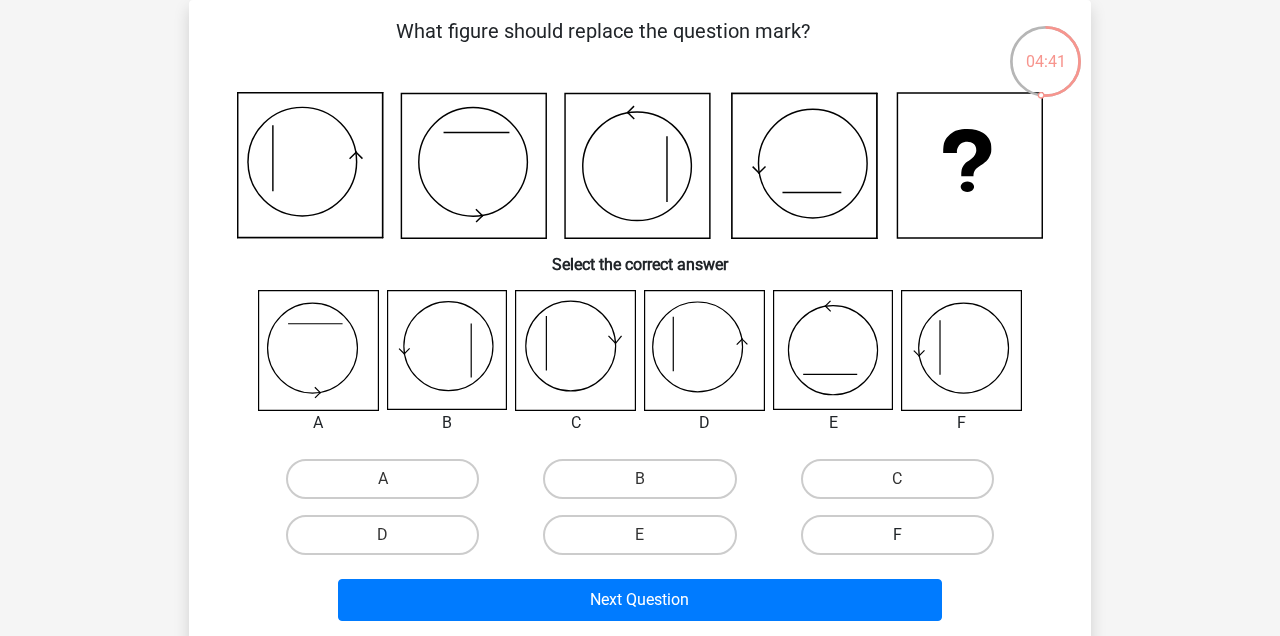 click on "F" at bounding box center (897, 535) 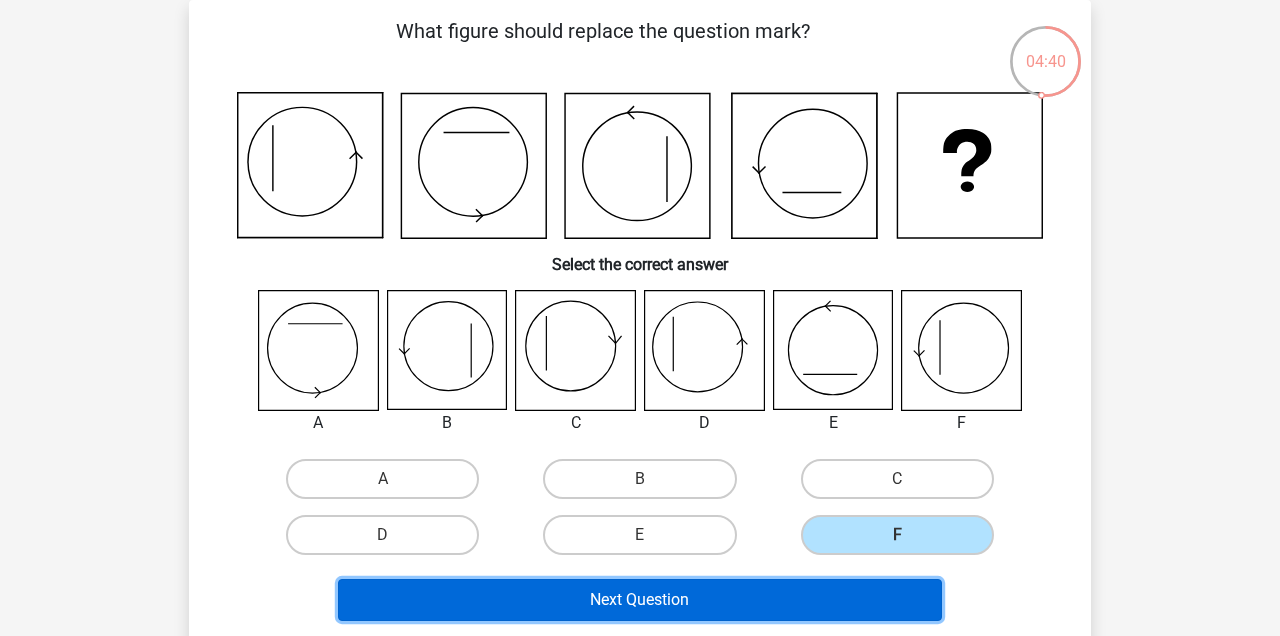 click on "Next Question" at bounding box center [640, 600] 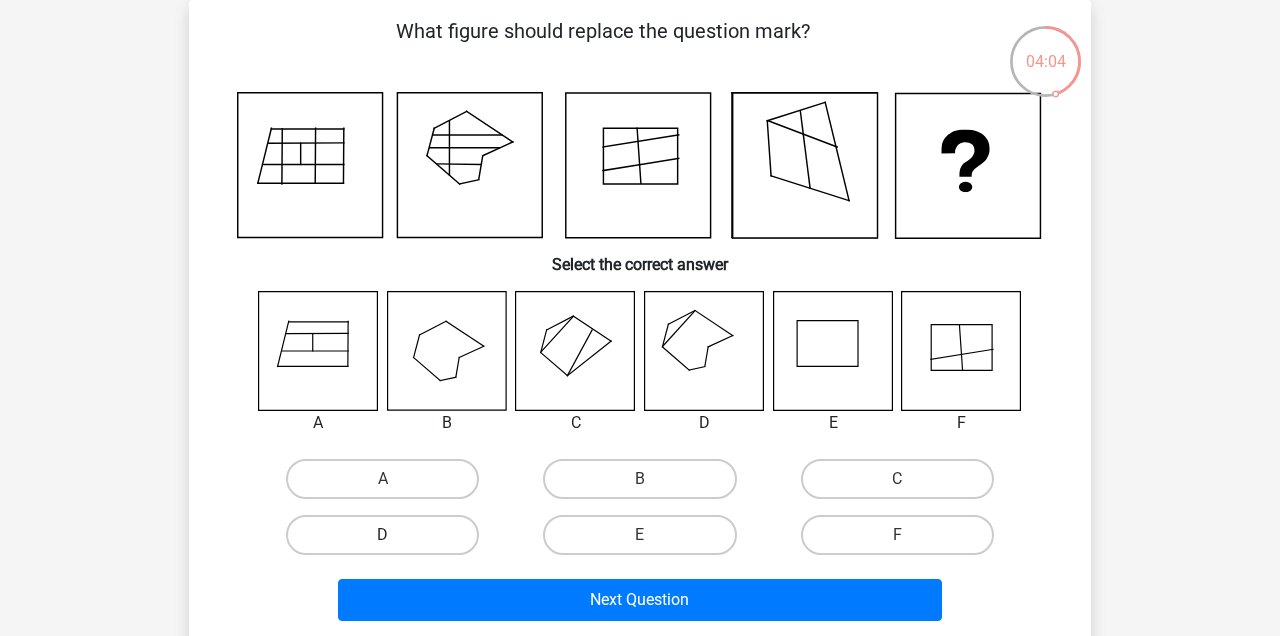 click on "D" at bounding box center (382, 535) 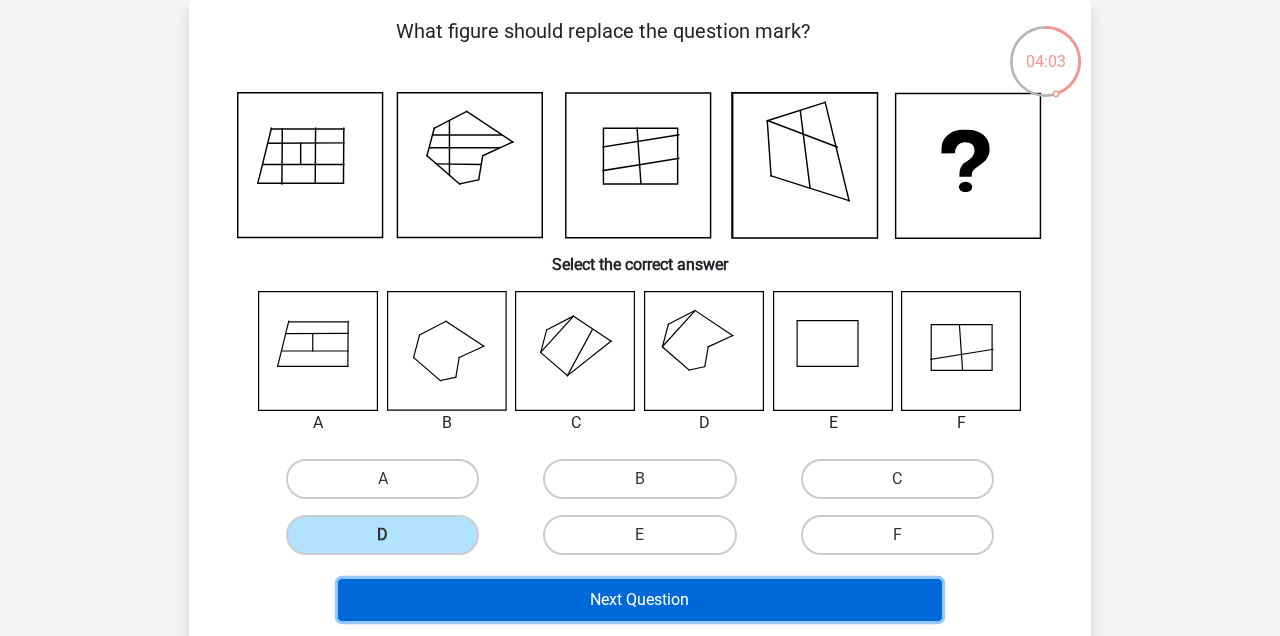 click on "Next Question" at bounding box center [640, 600] 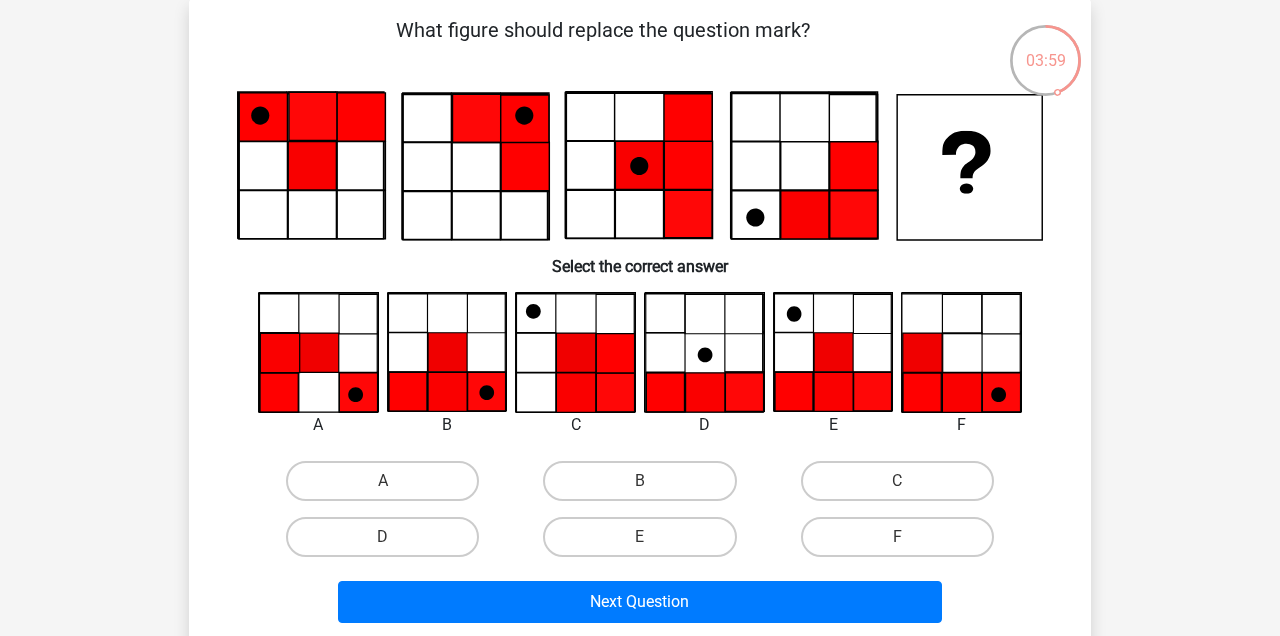 scroll, scrollTop: 92, scrollLeft: 0, axis: vertical 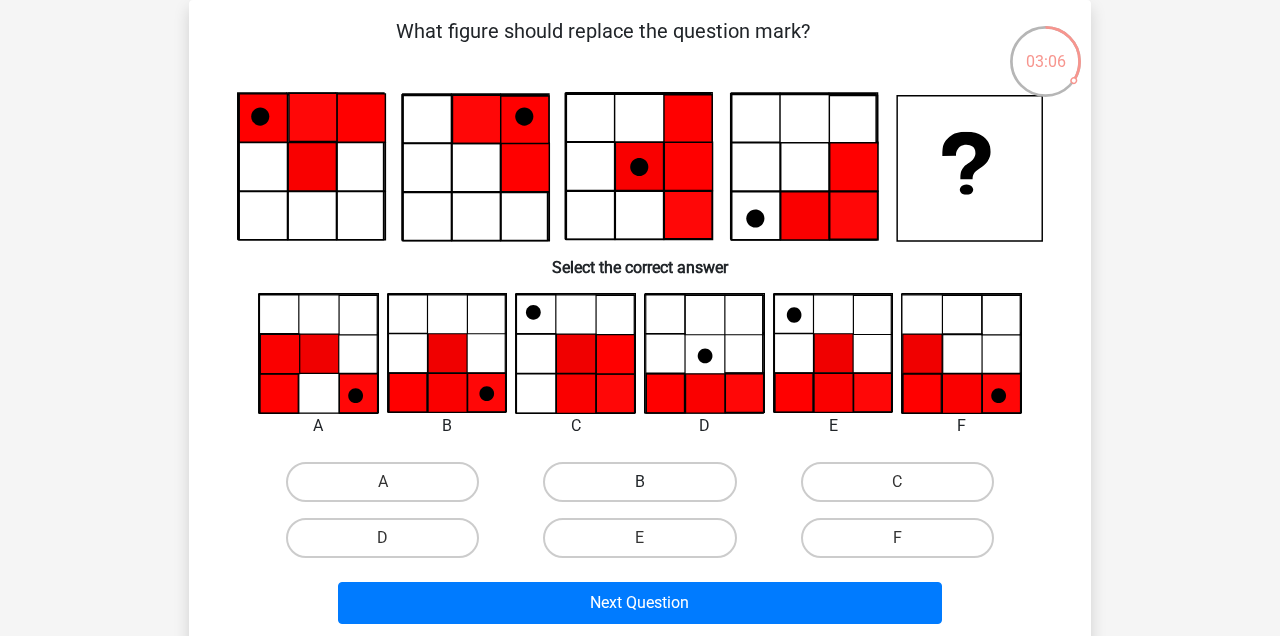 click on "B" at bounding box center [639, 482] 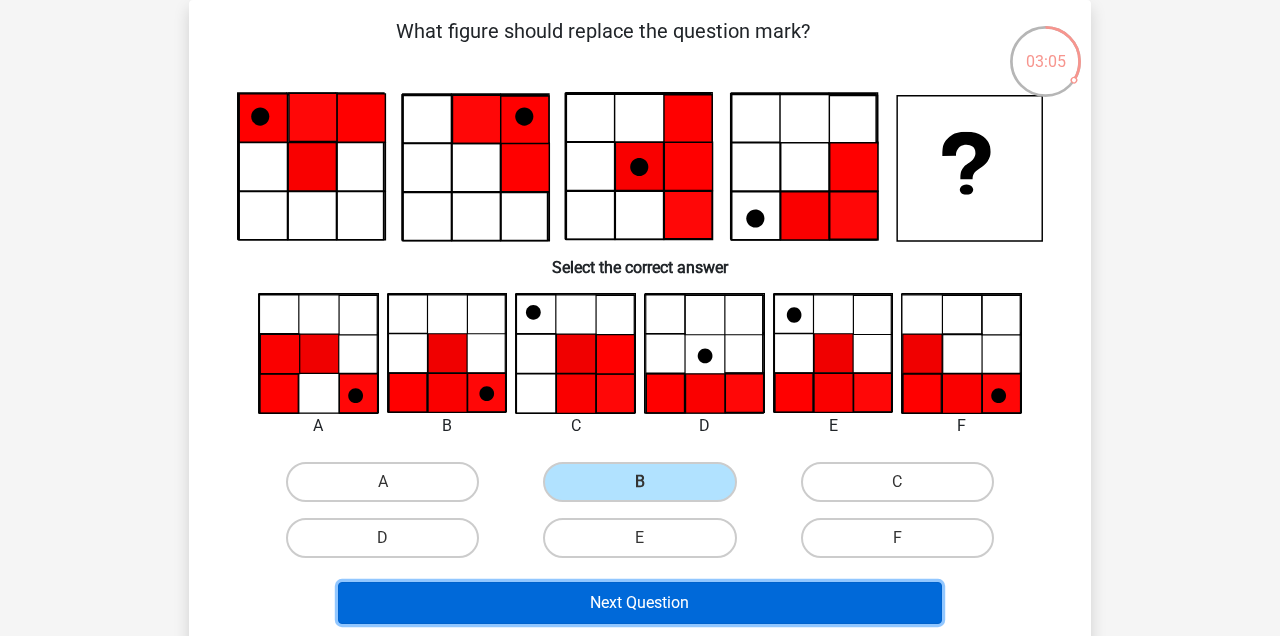 click on "Next Question" at bounding box center (640, 603) 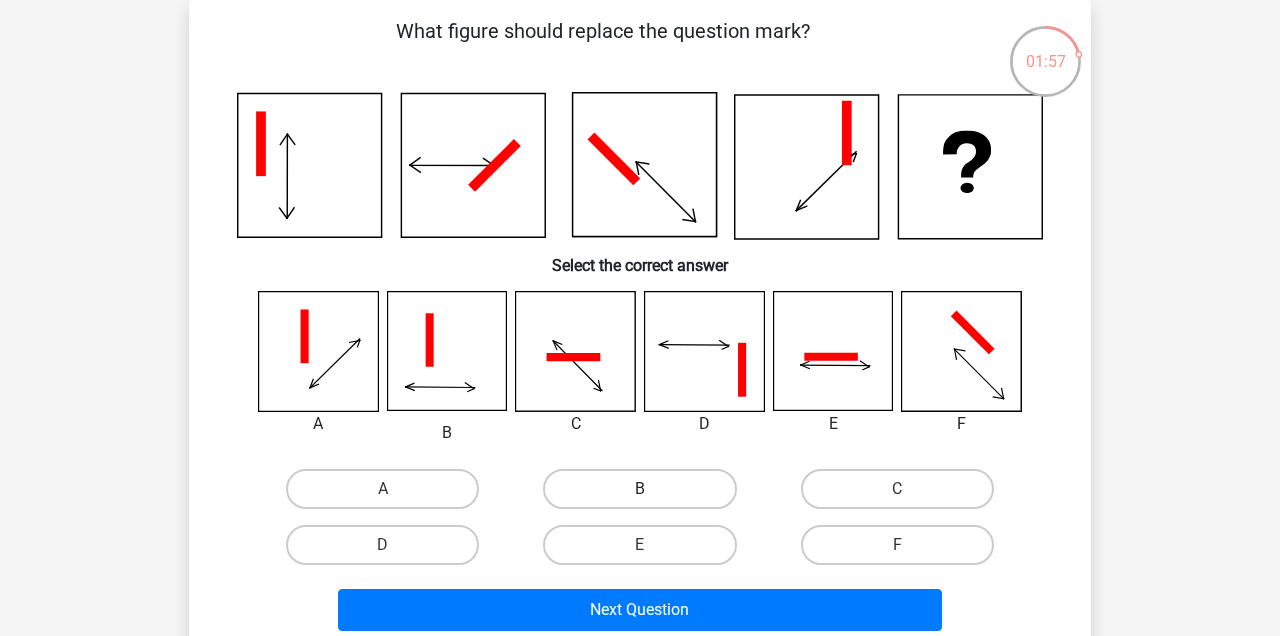 click on "B" at bounding box center (639, 489) 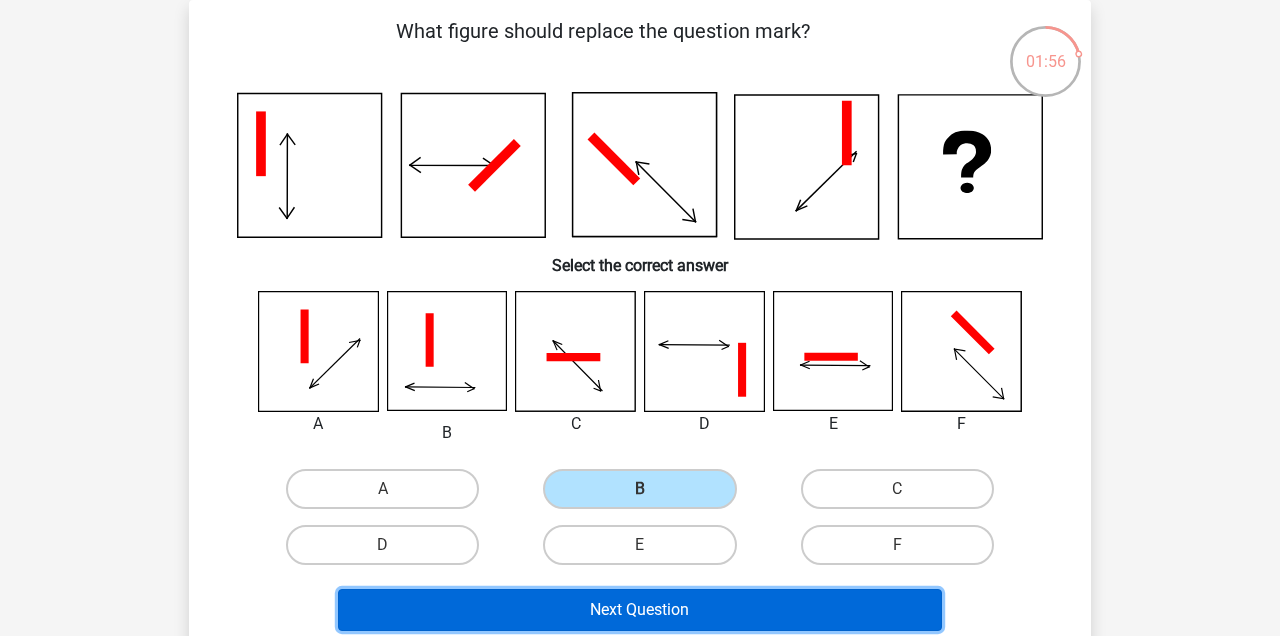 click on "Next Question" at bounding box center (640, 610) 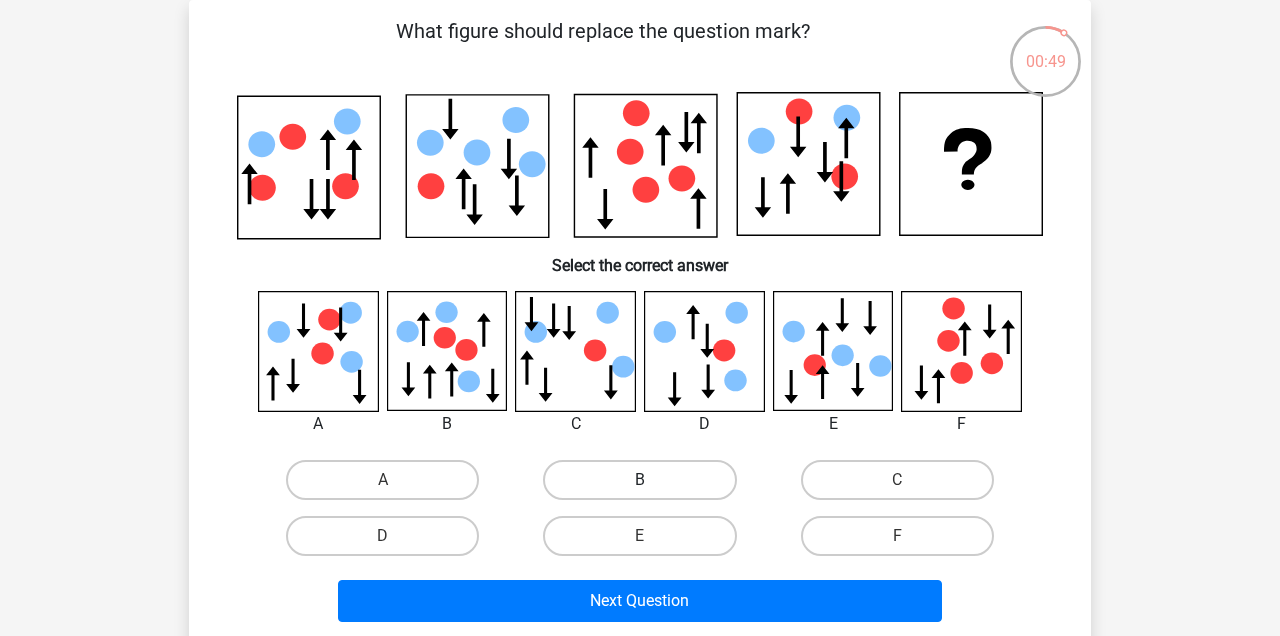 click on "B" at bounding box center (639, 480) 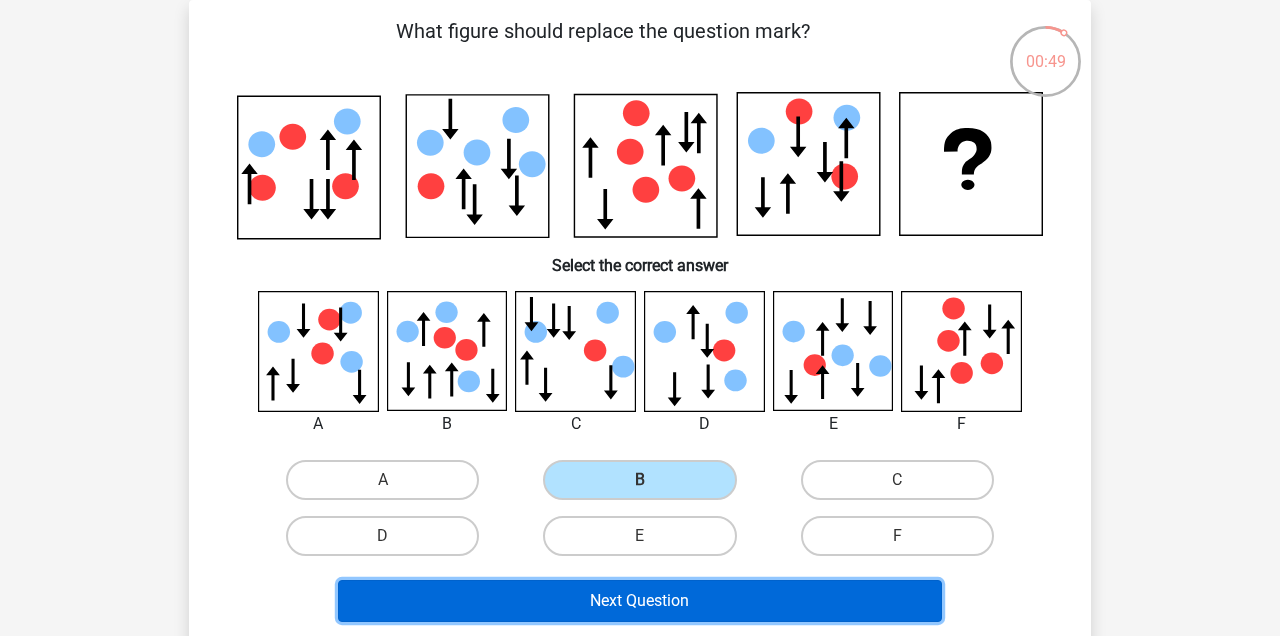 click on "Next Question" at bounding box center (640, 601) 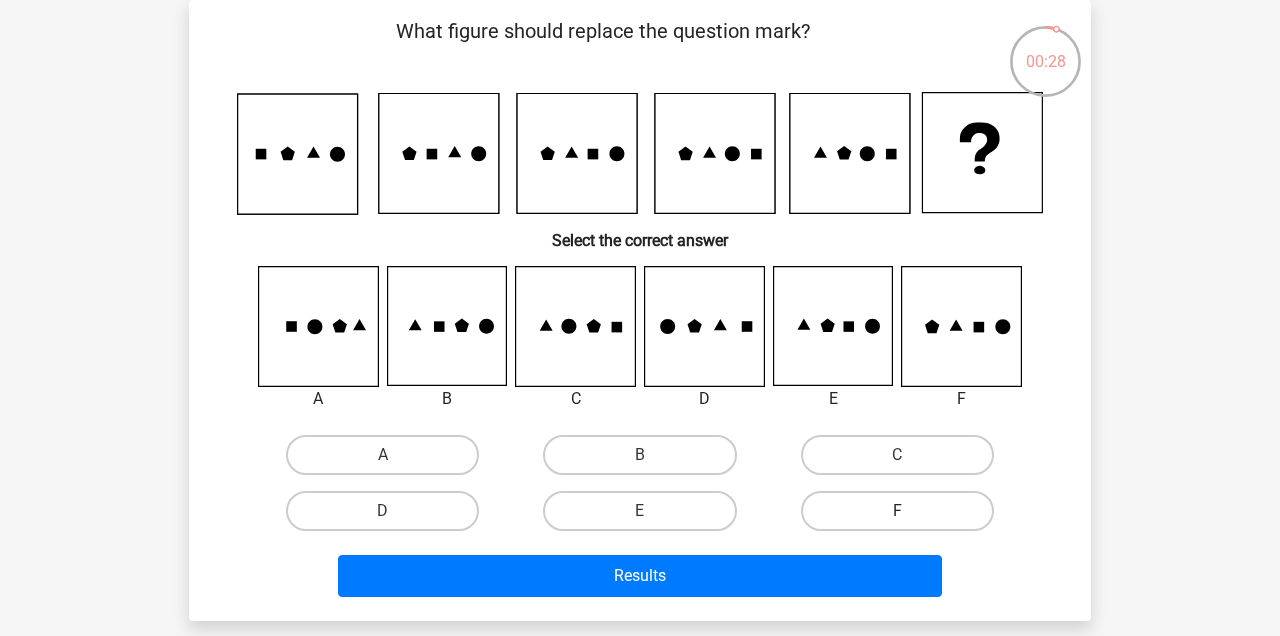 click on "F" at bounding box center [897, 511] 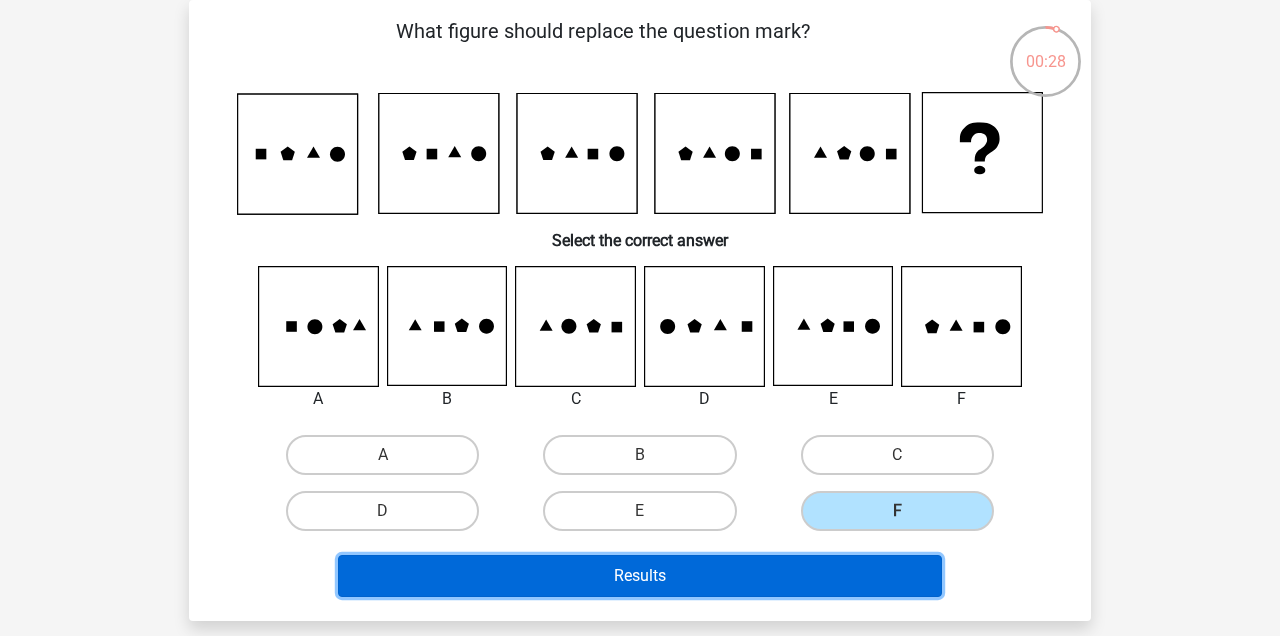 click on "Results" at bounding box center (640, 576) 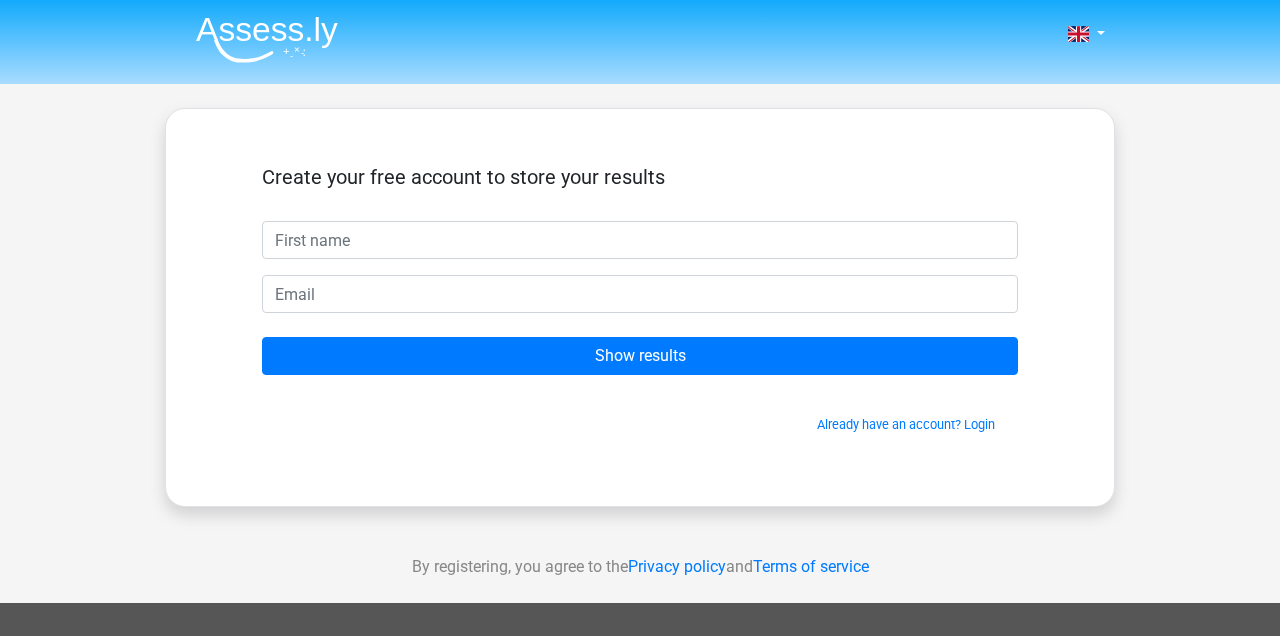 scroll, scrollTop: 0, scrollLeft: 0, axis: both 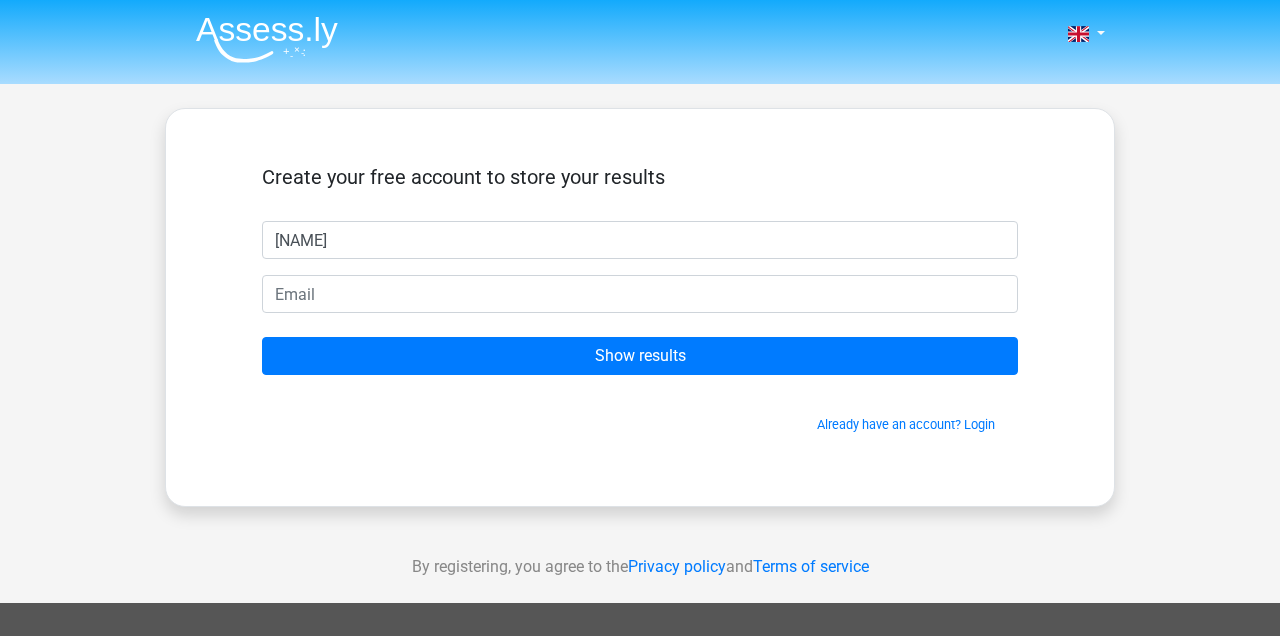 type on "[NAME]" 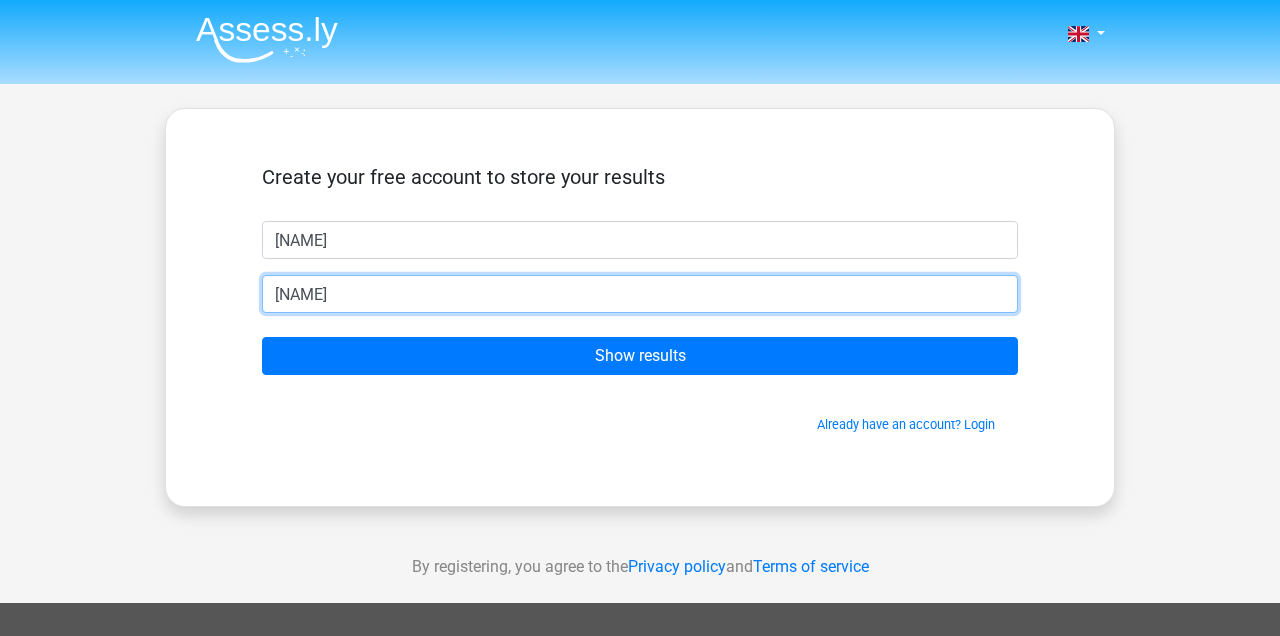type on "[EMAIL]" 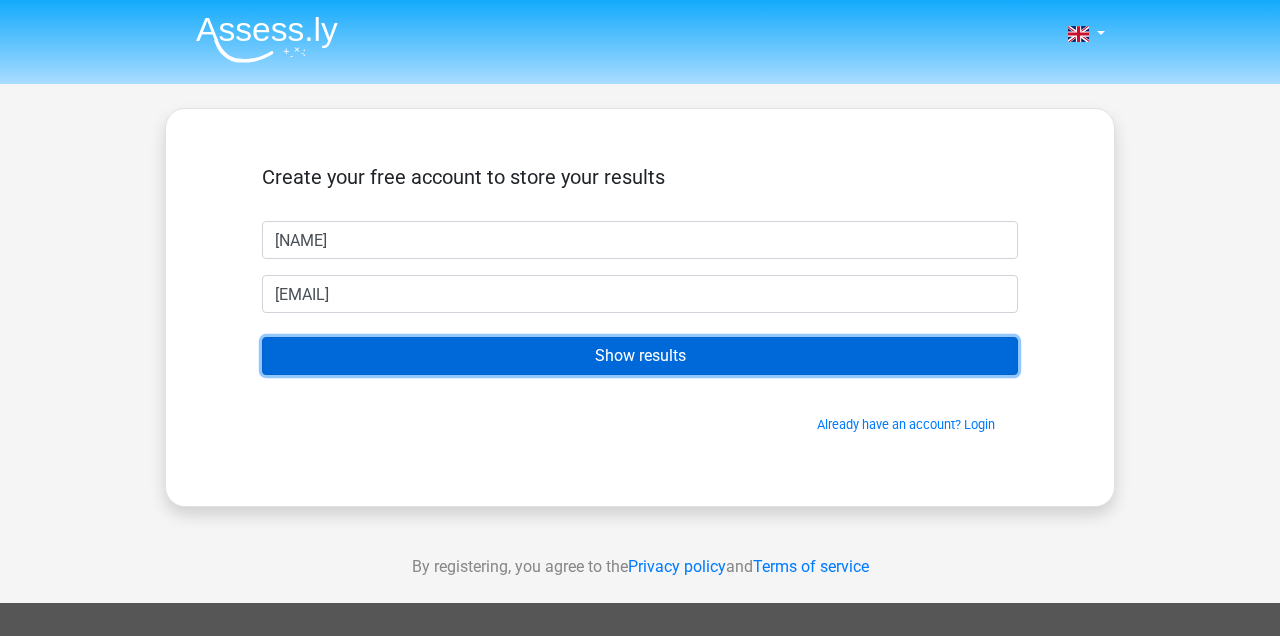 click on "Show results" at bounding box center (640, 356) 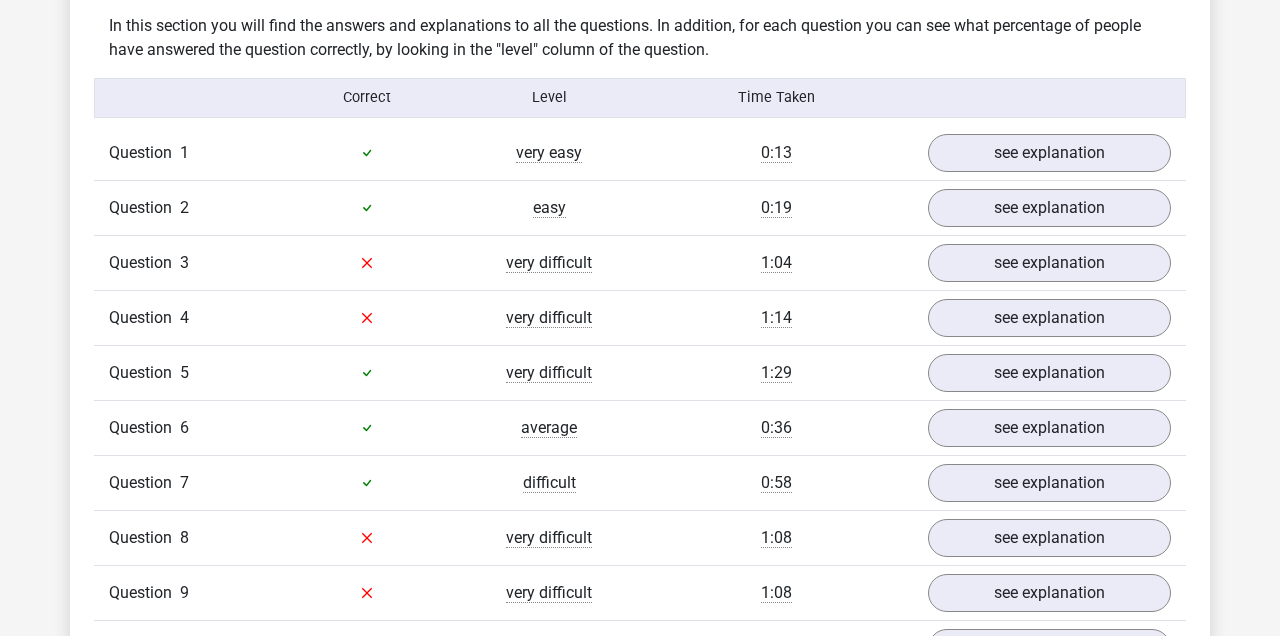 scroll, scrollTop: 1558, scrollLeft: 0, axis: vertical 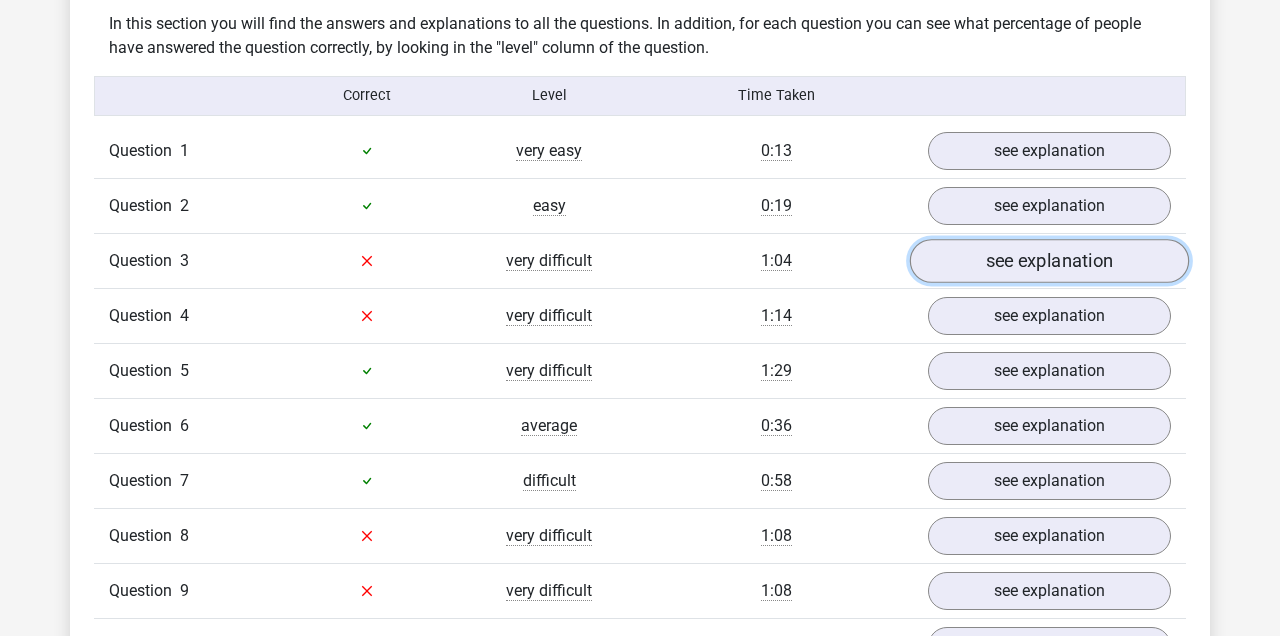 click on "see explanation" at bounding box center (1049, 261) 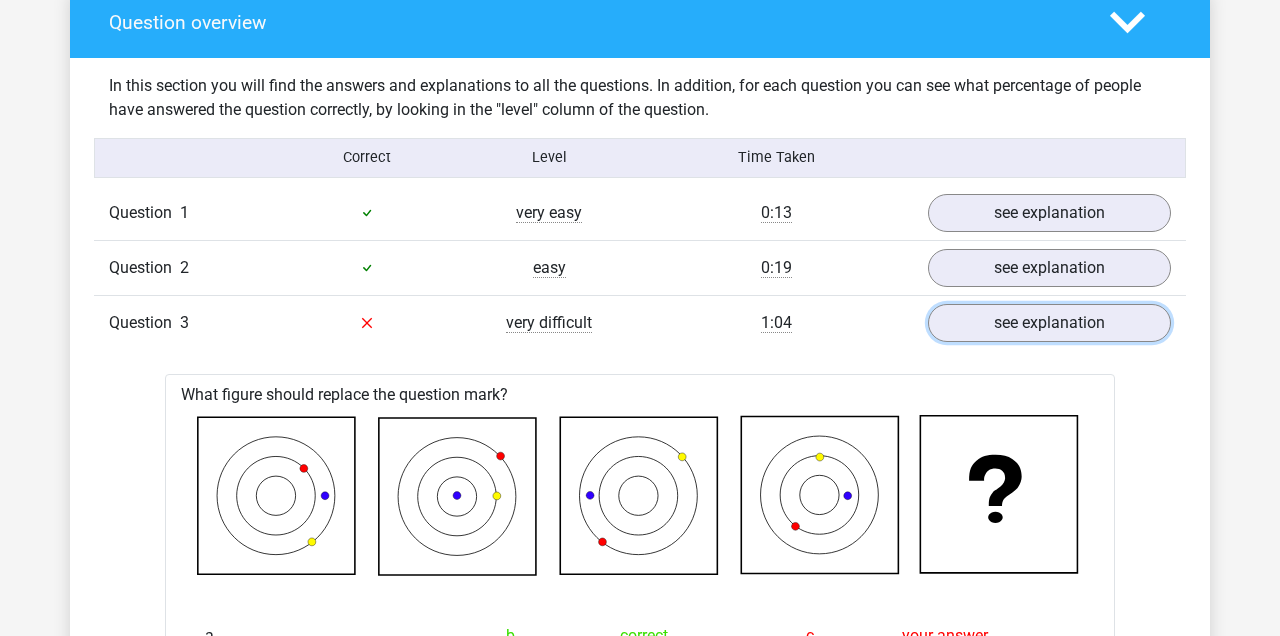 scroll, scrollTop: 1494, scrollLeft: 0, axis: vertical 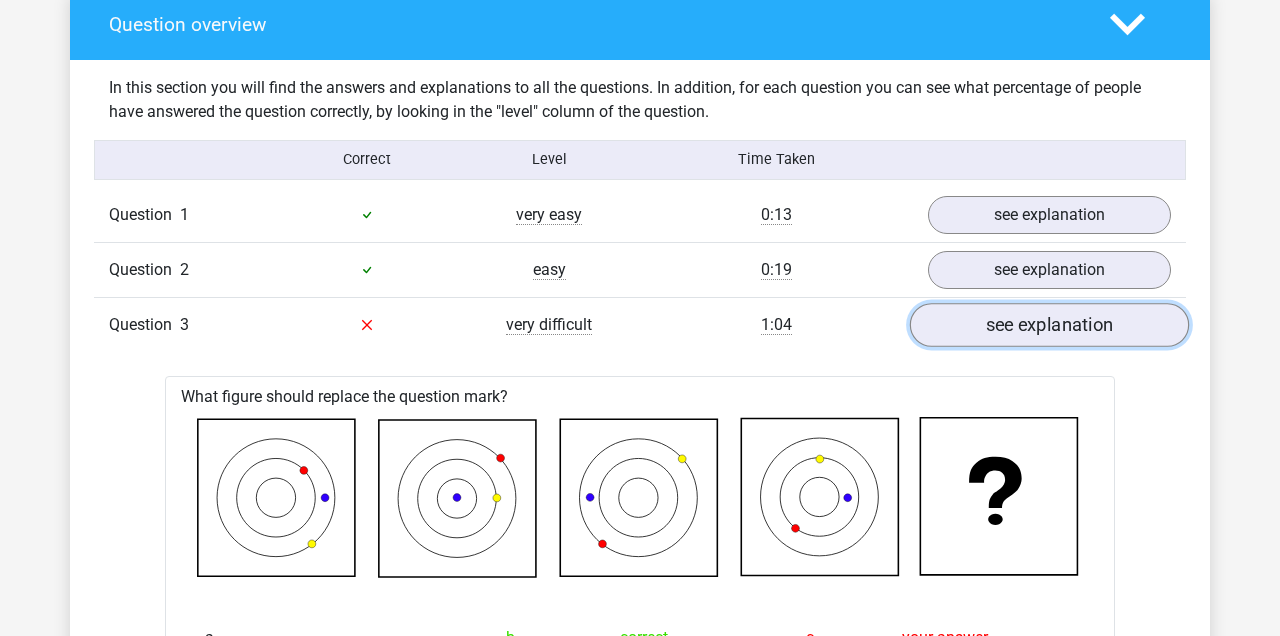 click on "see explanation" at bounding box center (1049, 325) 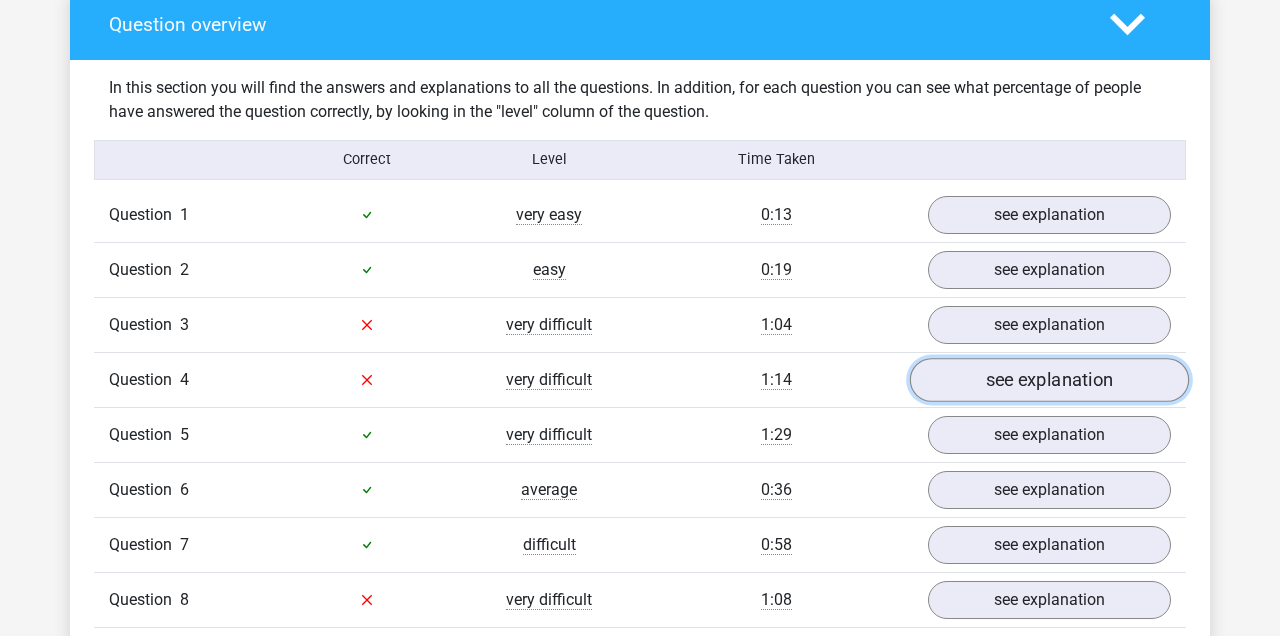 click on "see explanation" at bounding box center (1049, 380) 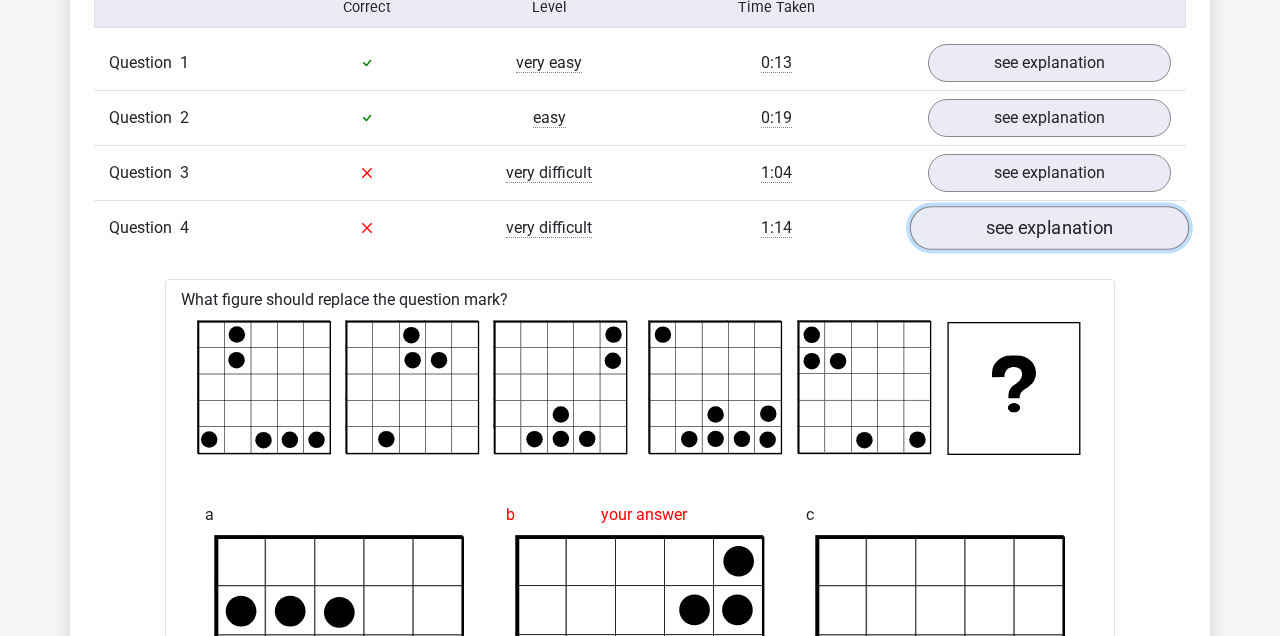scroll, scrollTop: 1632, scrollLeft: 0, axis: vertical 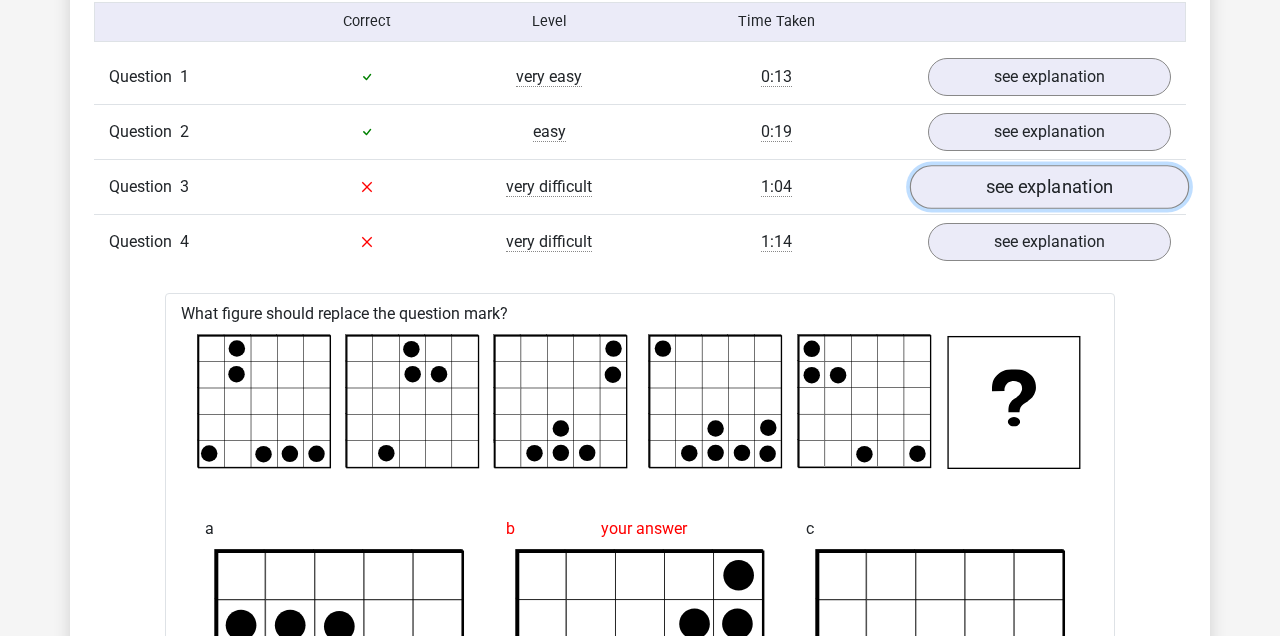 click on "see explanation" at bounding box center [1049, 187] 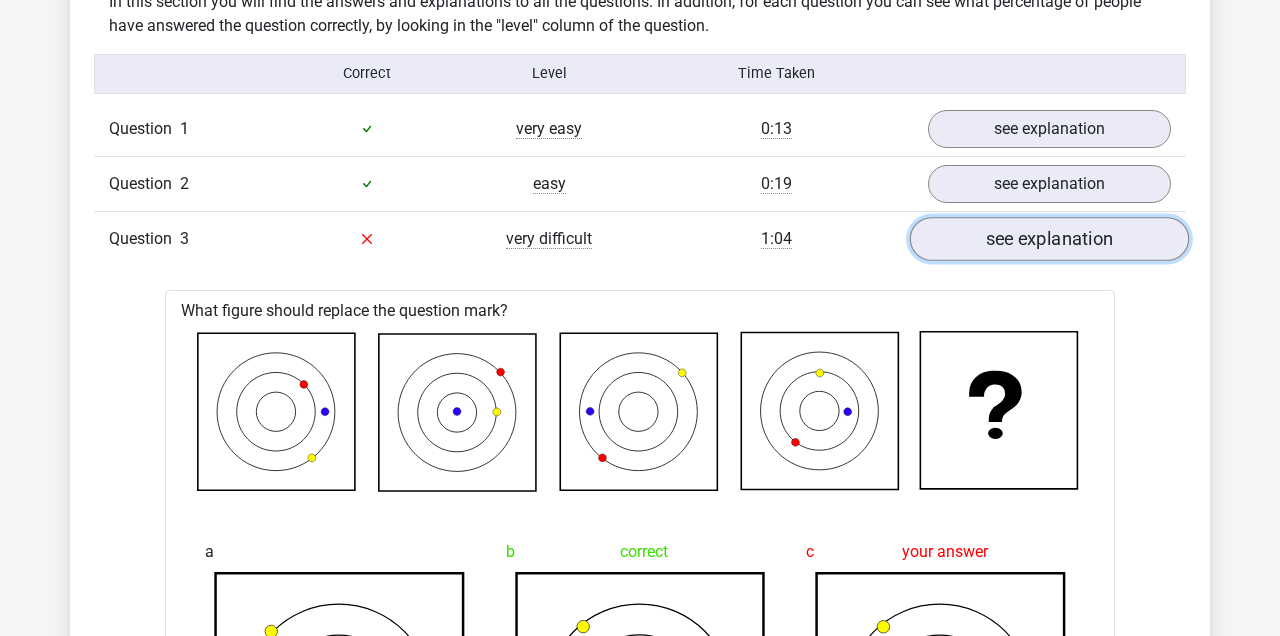 scroll, scrollTop: 1572, scrollLeft: 0, axis: vertical 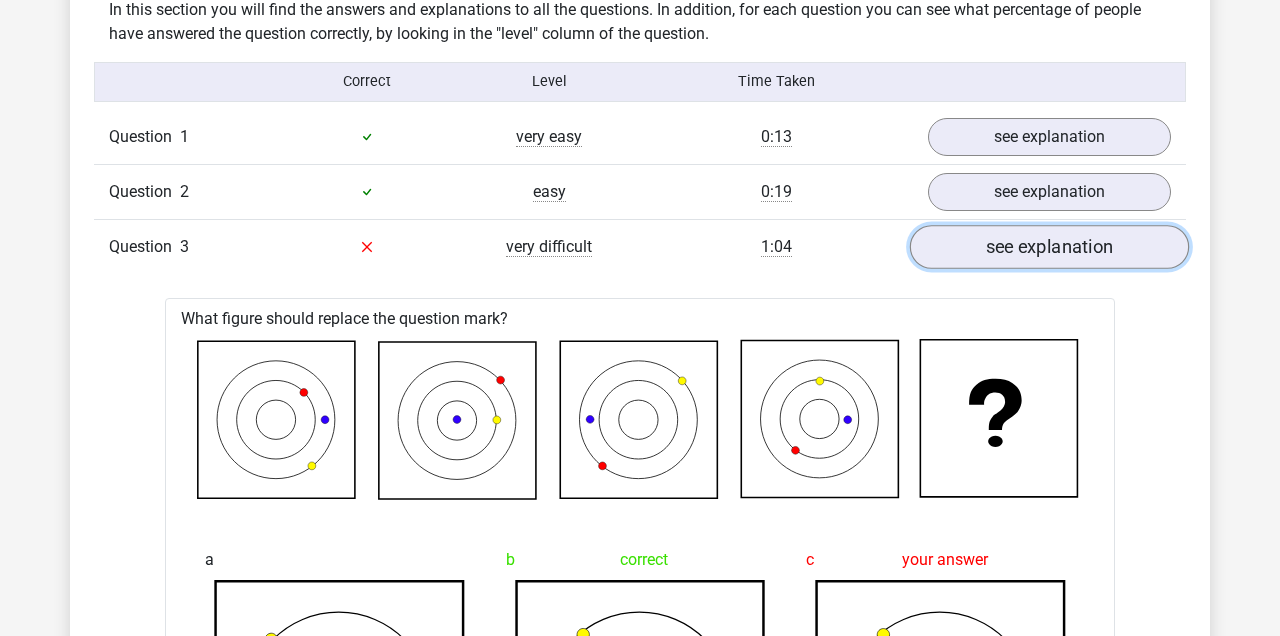 click on "see explanation" at bounding box center (1049, 247) 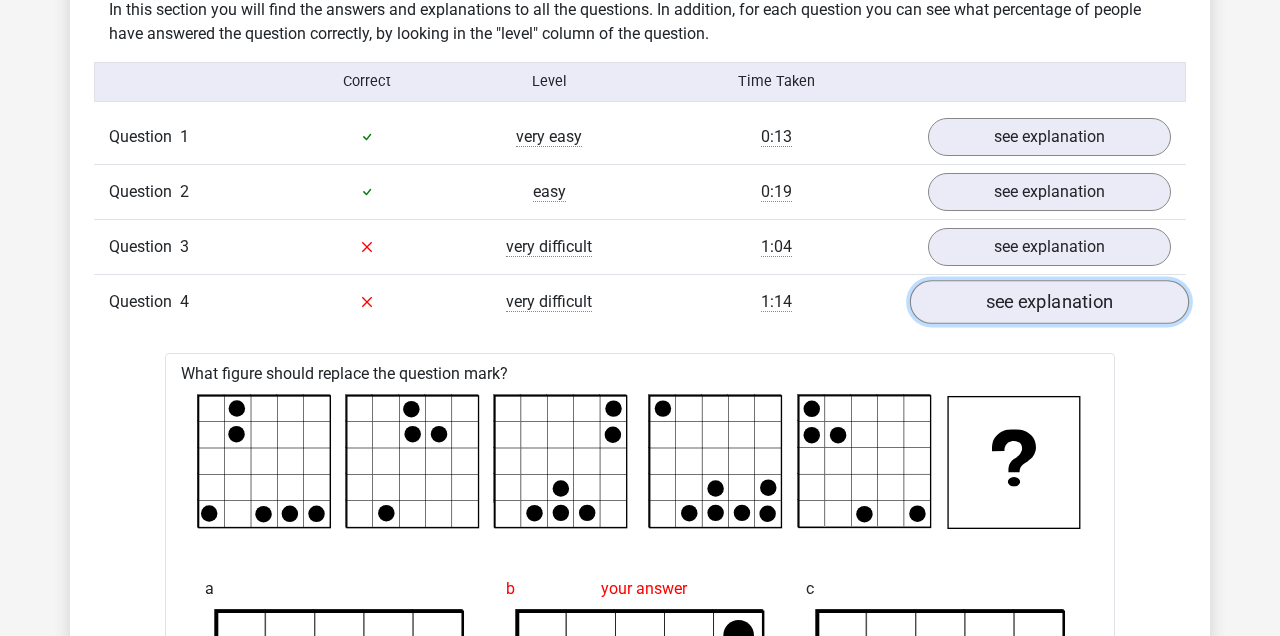 click on "see explanation" at bounding box center [1049, 302] 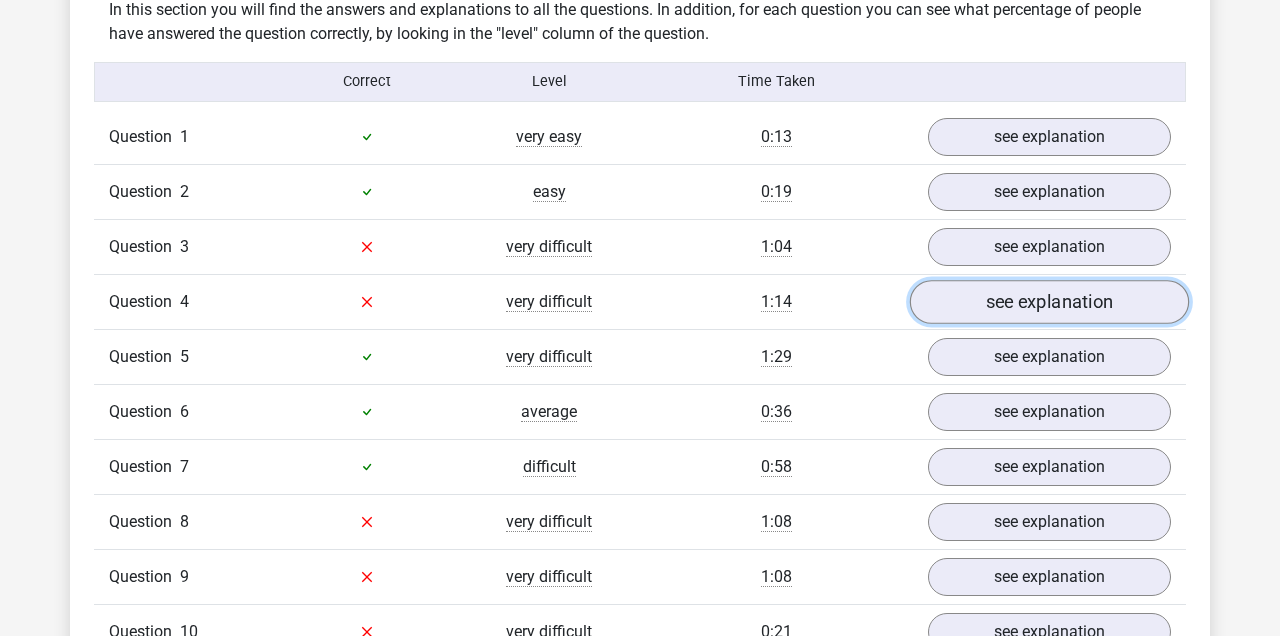 click on "see explanation" at bounding box center [1049, 302] 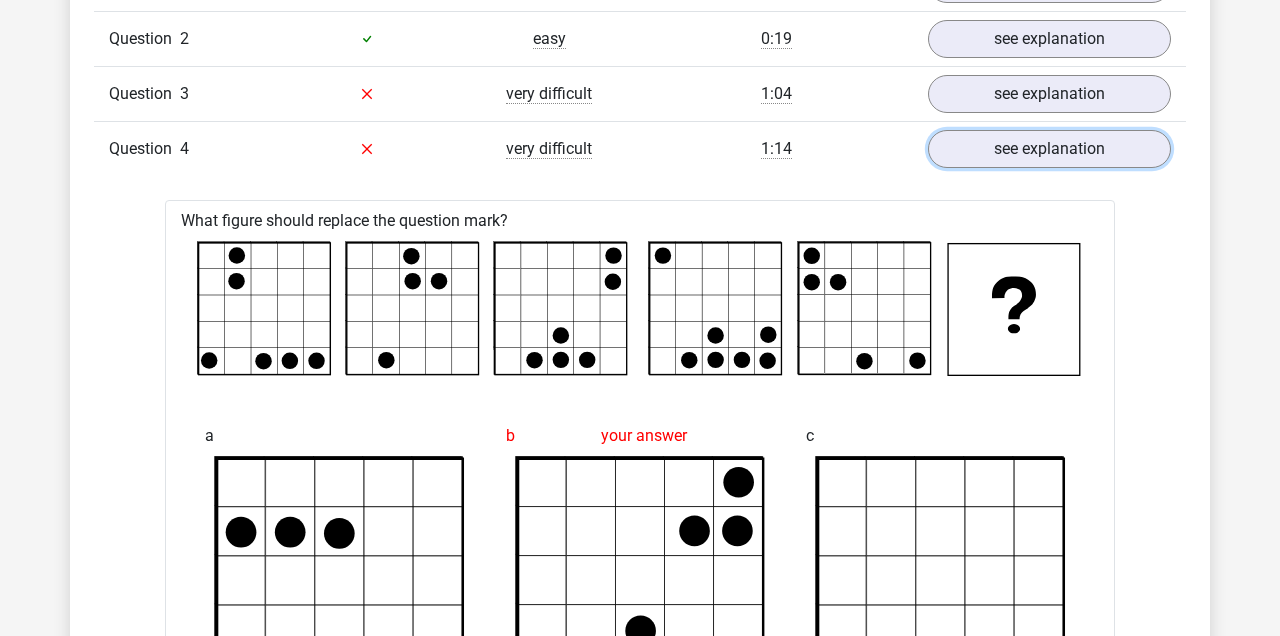 scroll, scrollTop: 1726, scrollLeft: 0, axis: vertical 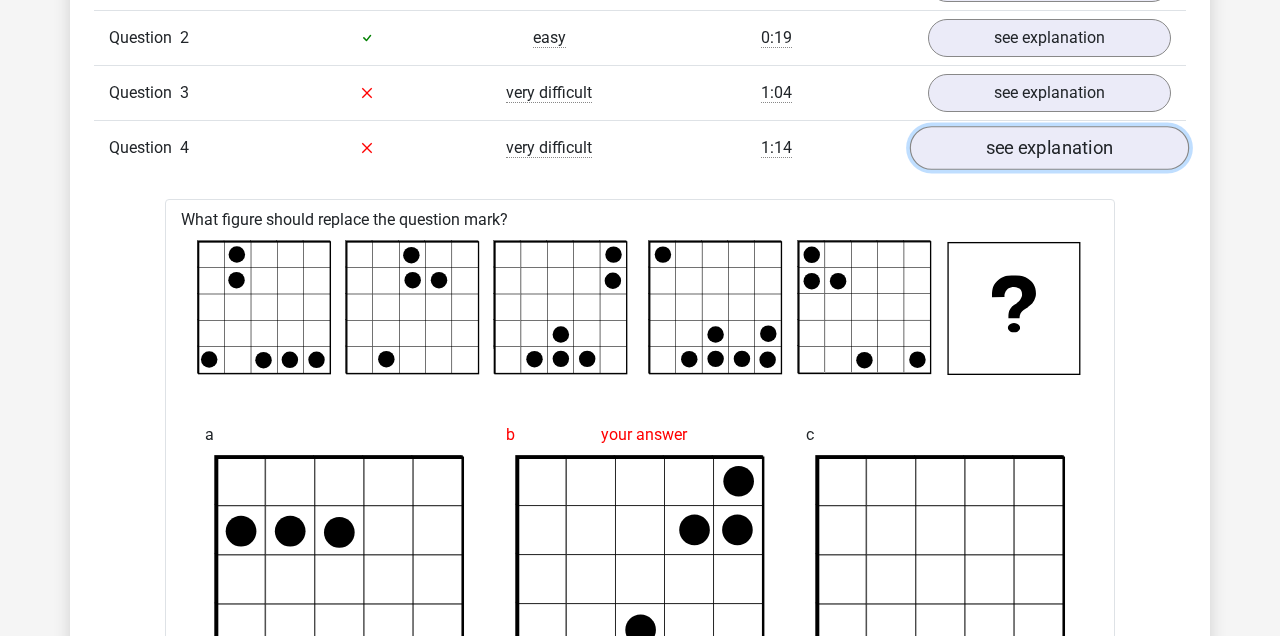 click on "see explanation" at bounding box center [1049, 148] 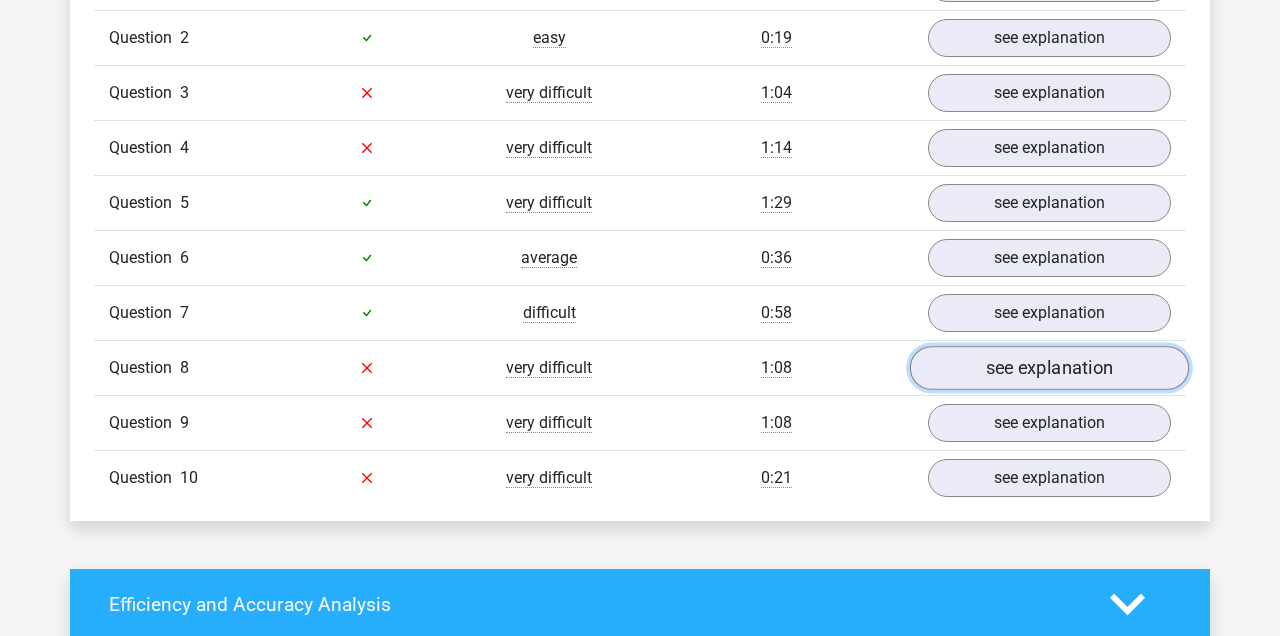 click on "see explanation" at bounding box center (1049, 368) 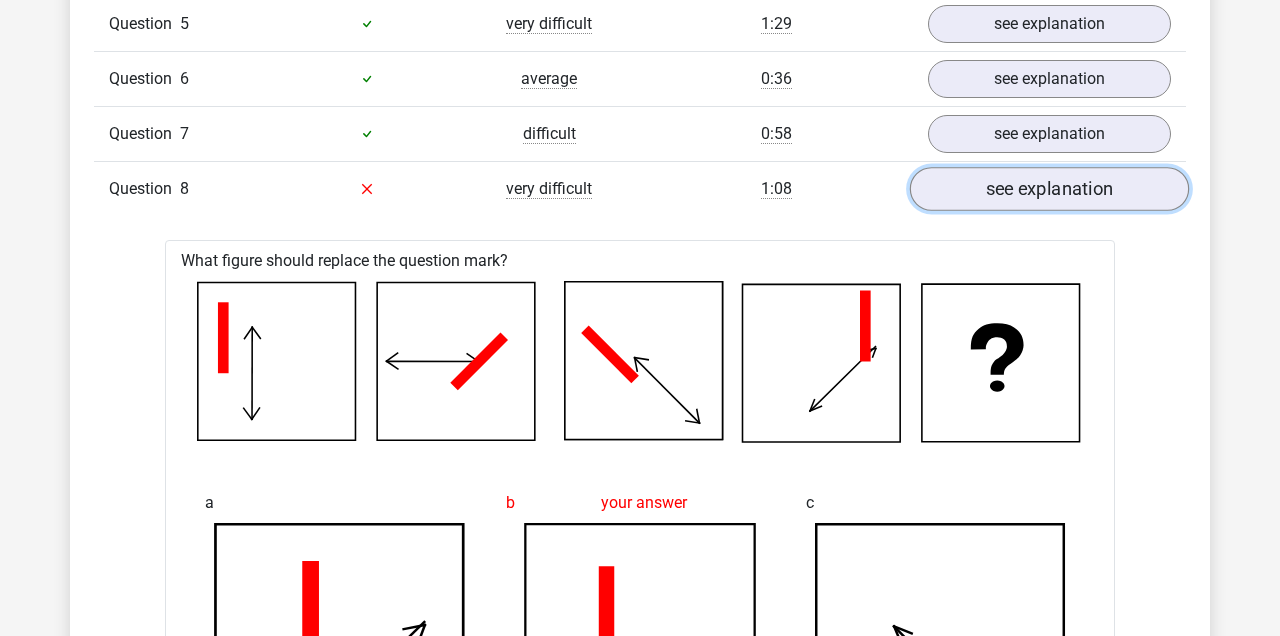 scroll, scrollTop: 1877, scrollLeft: 0, axis: vertical 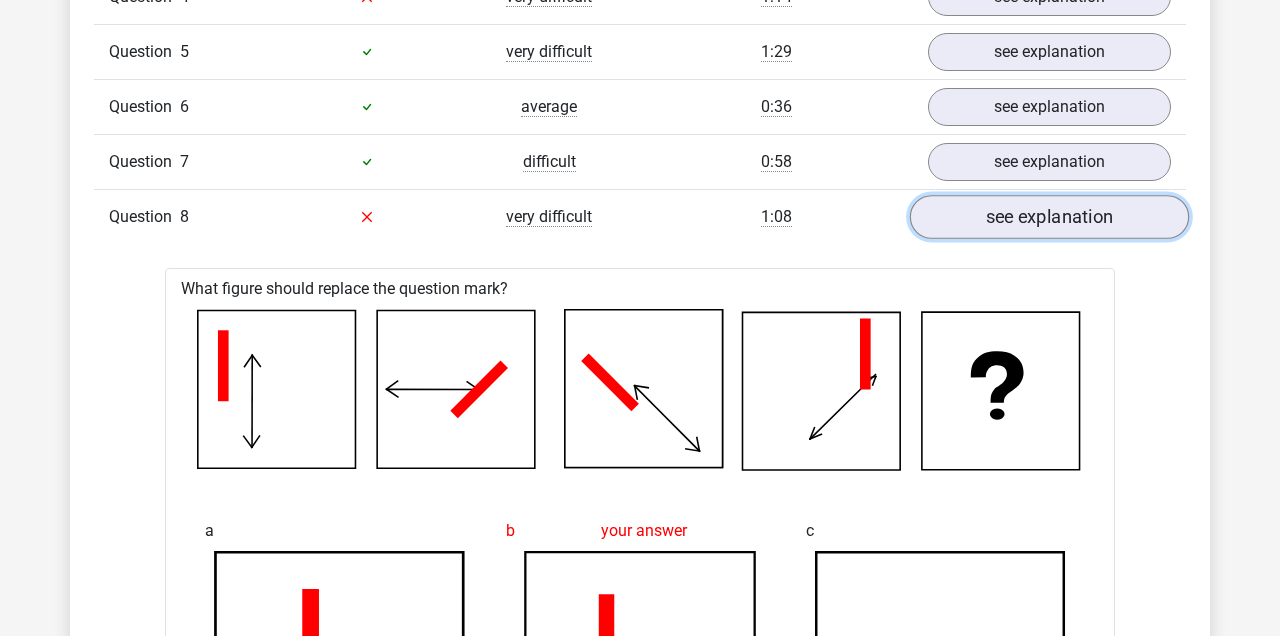click on "see explanation" at bounding box center (1049, 217) 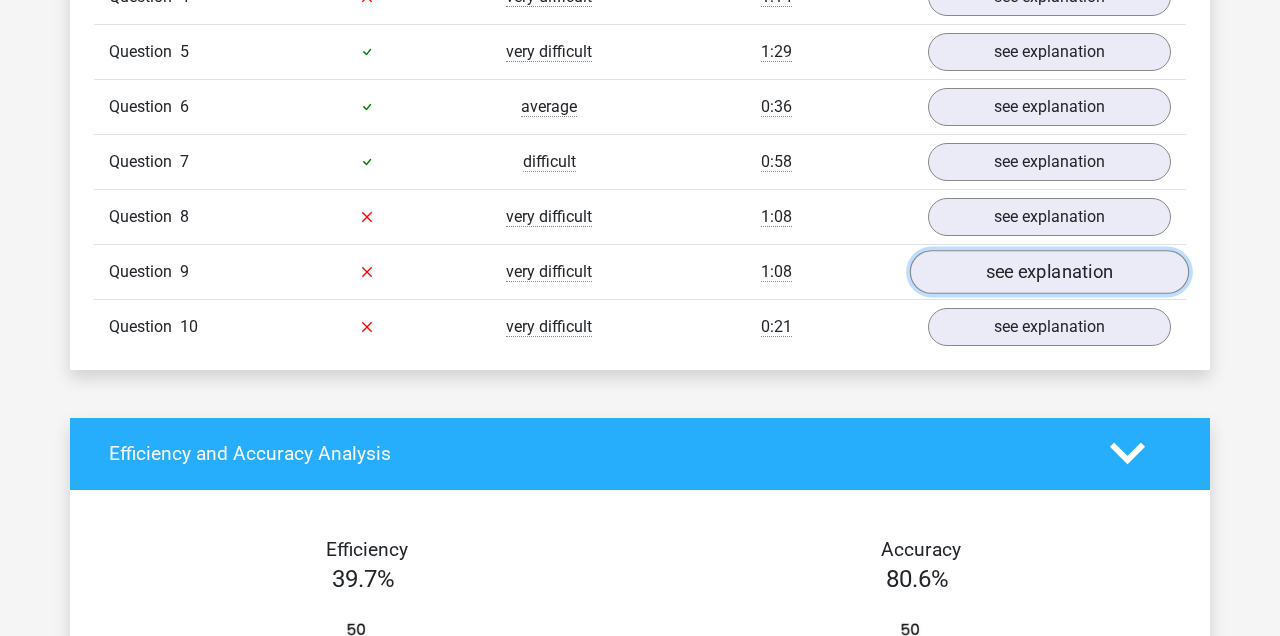 click on "see explanation" at bounding box center (1049, 272) 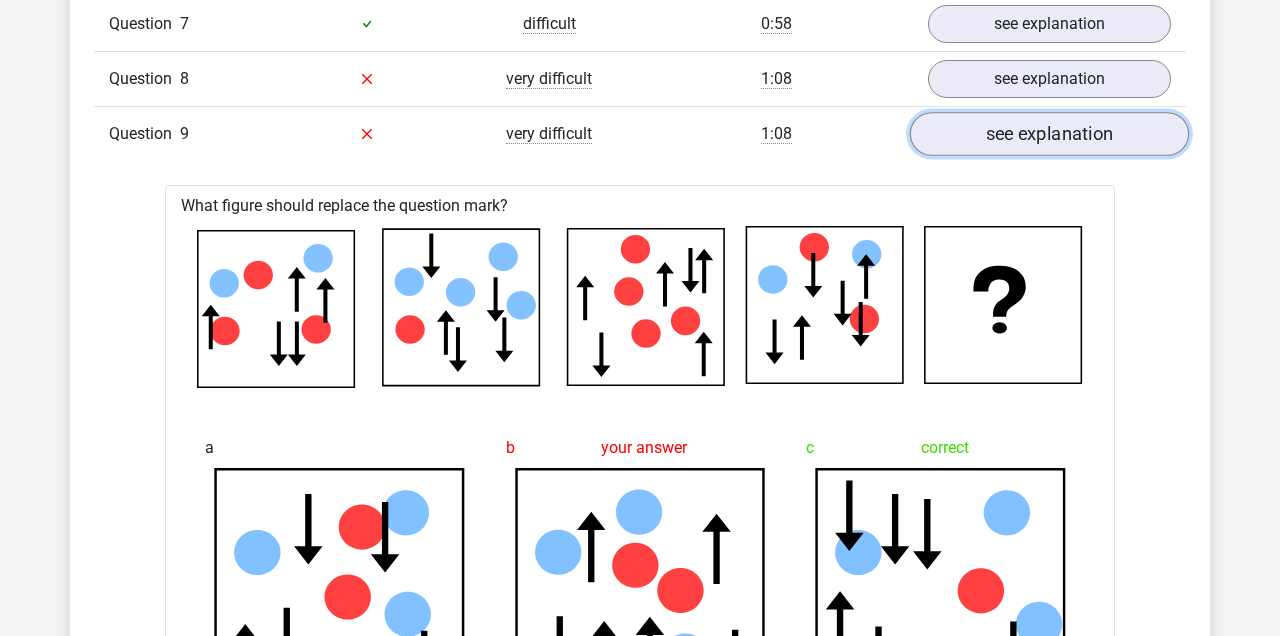 scroll, scrollTop: 2007, scrollLeft: 0, axis: vertical 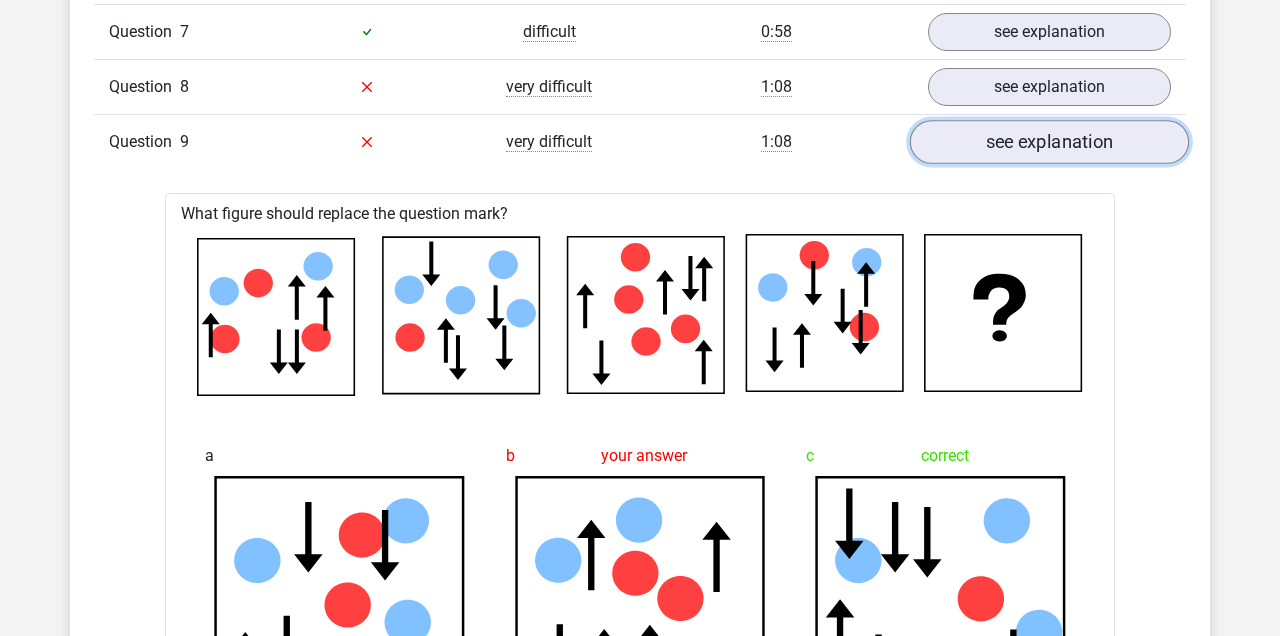 click on "see explanation" at bounding box center [1049, 142] 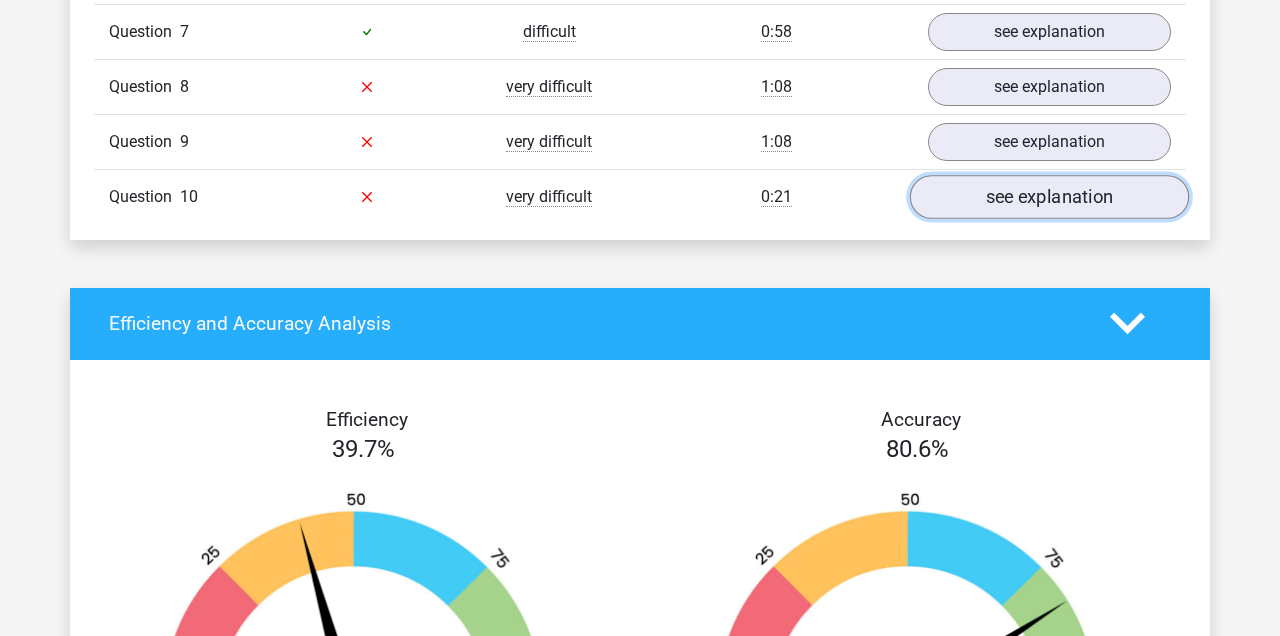 click on "see explanation" at bounding box center (1049, 197) 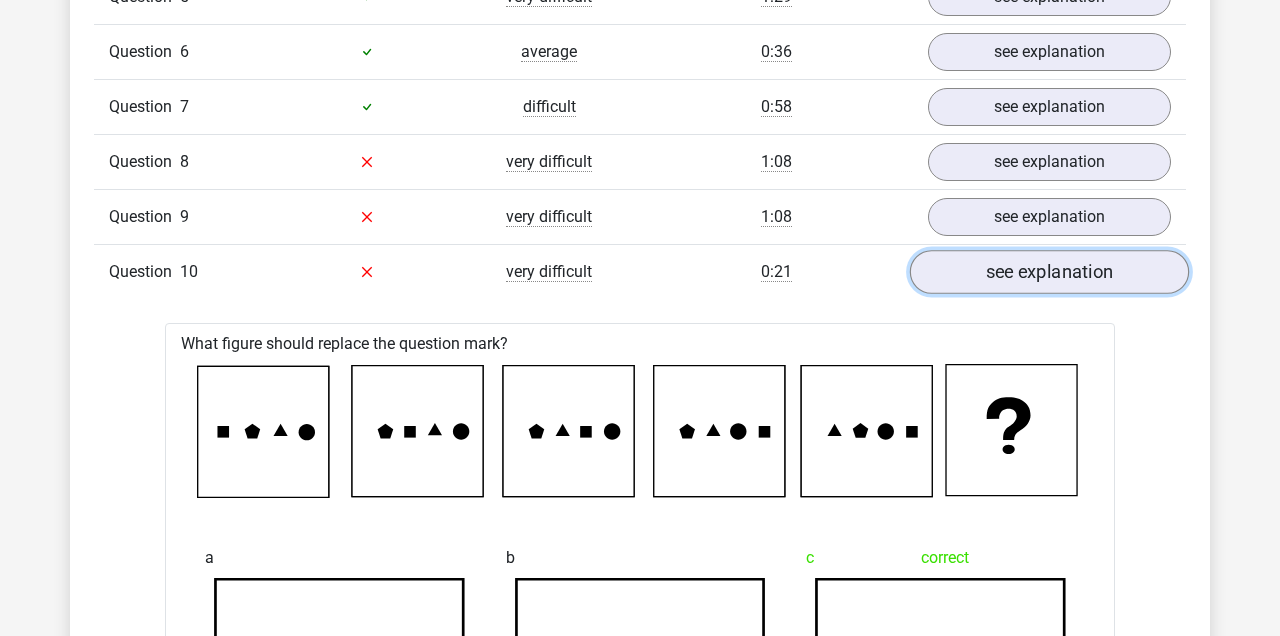 scroll, scrollTop: 1680, scrollLeft: 0, axis: vertical 